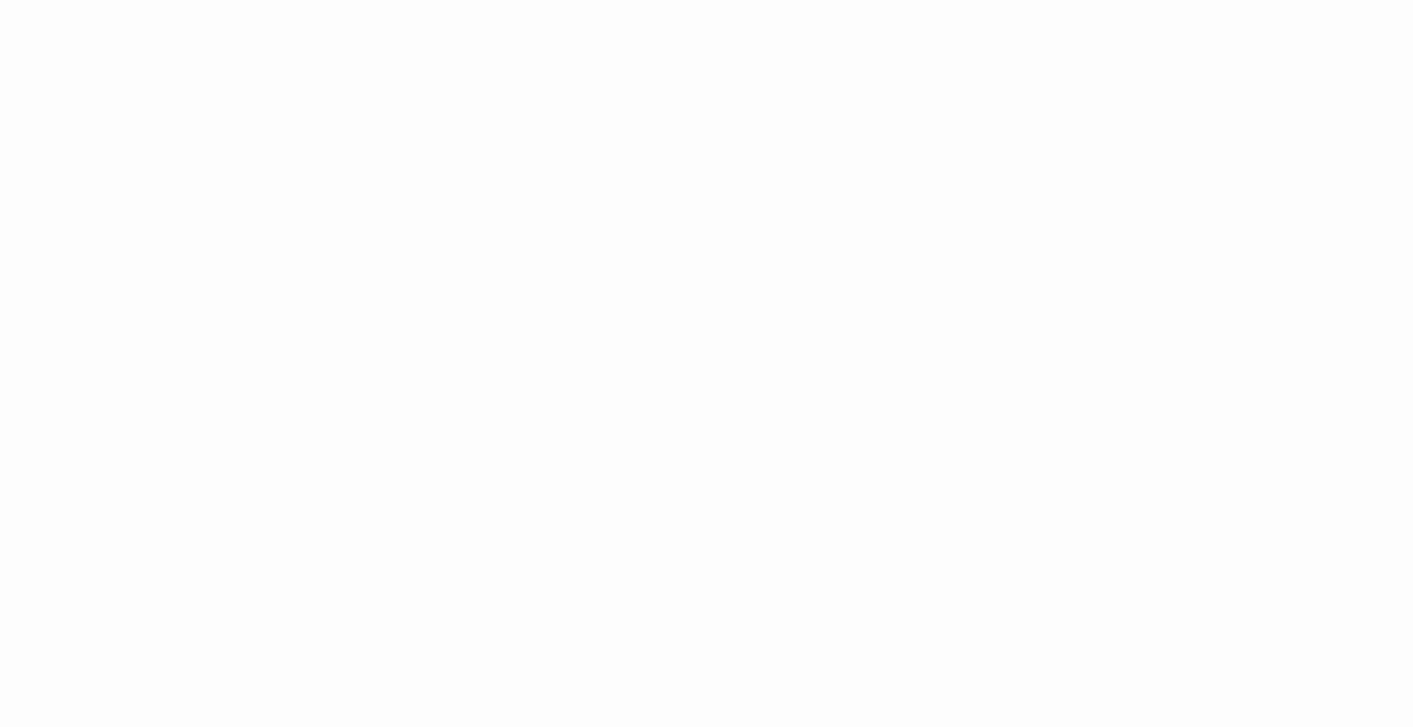scroll, scrollTop: 0, scrollLeft: 0, axis: both 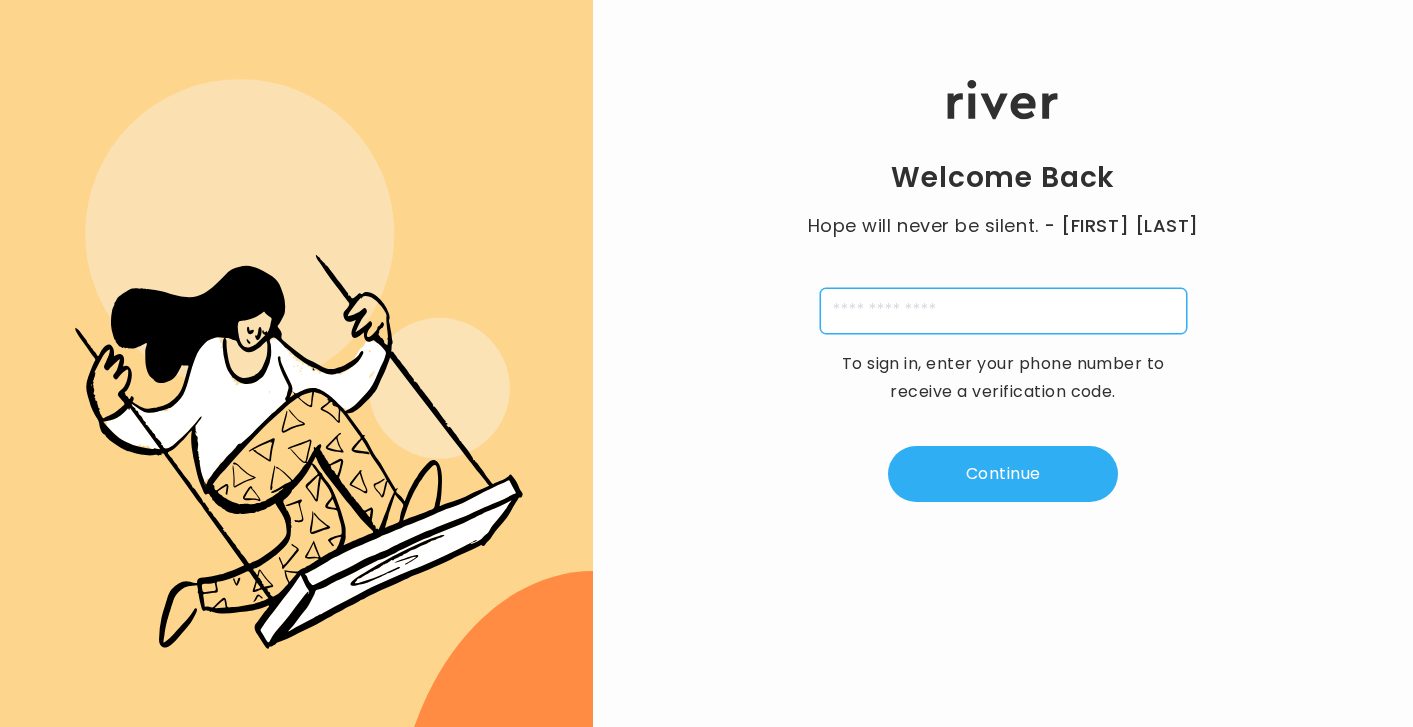 click at bounding box center [1003, 311] 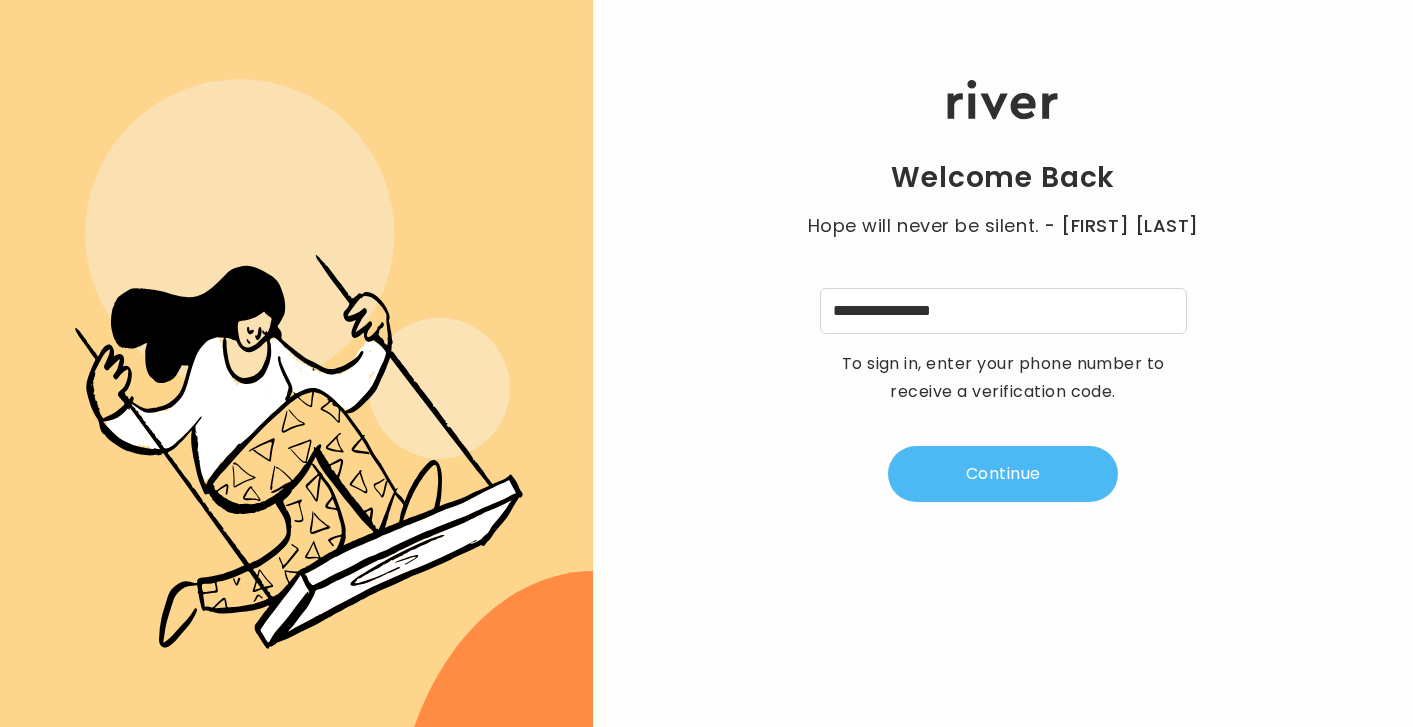 click on "Continue" at bounding box center (1003, 474) 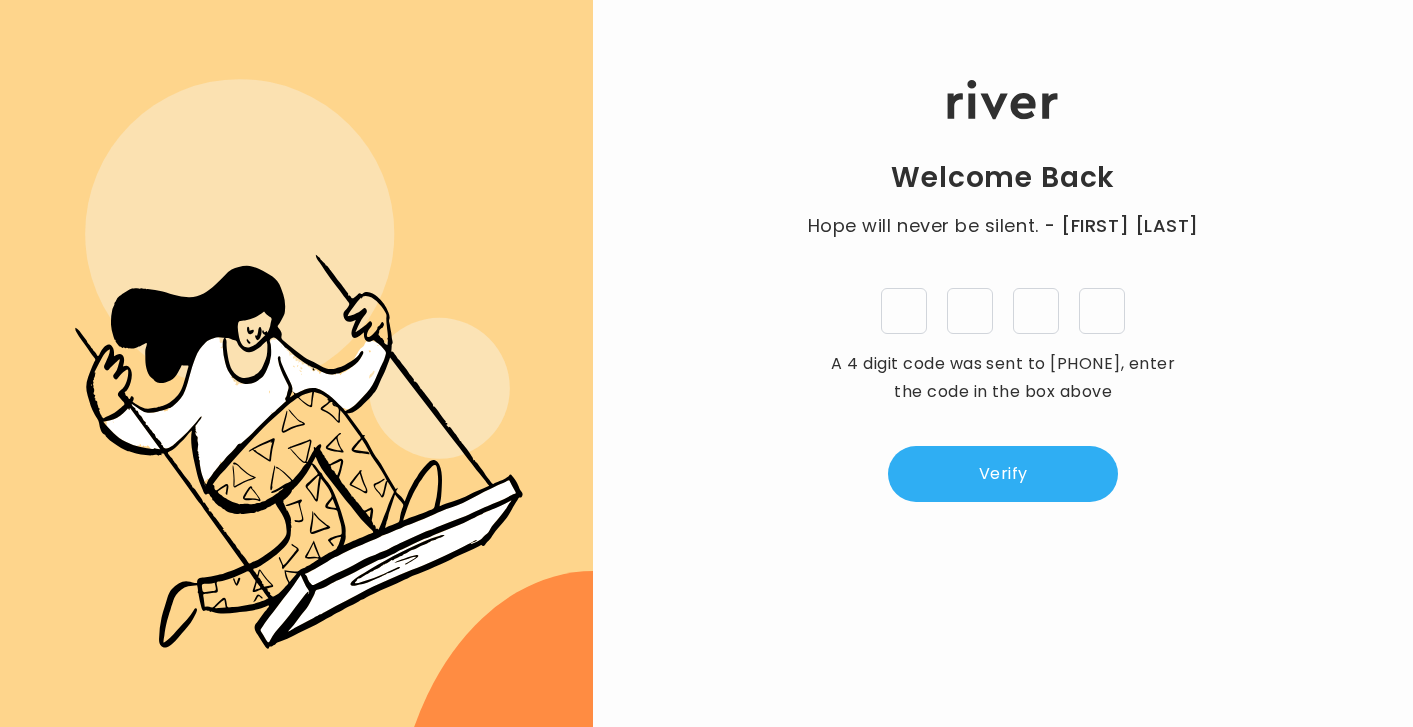 type on "*" 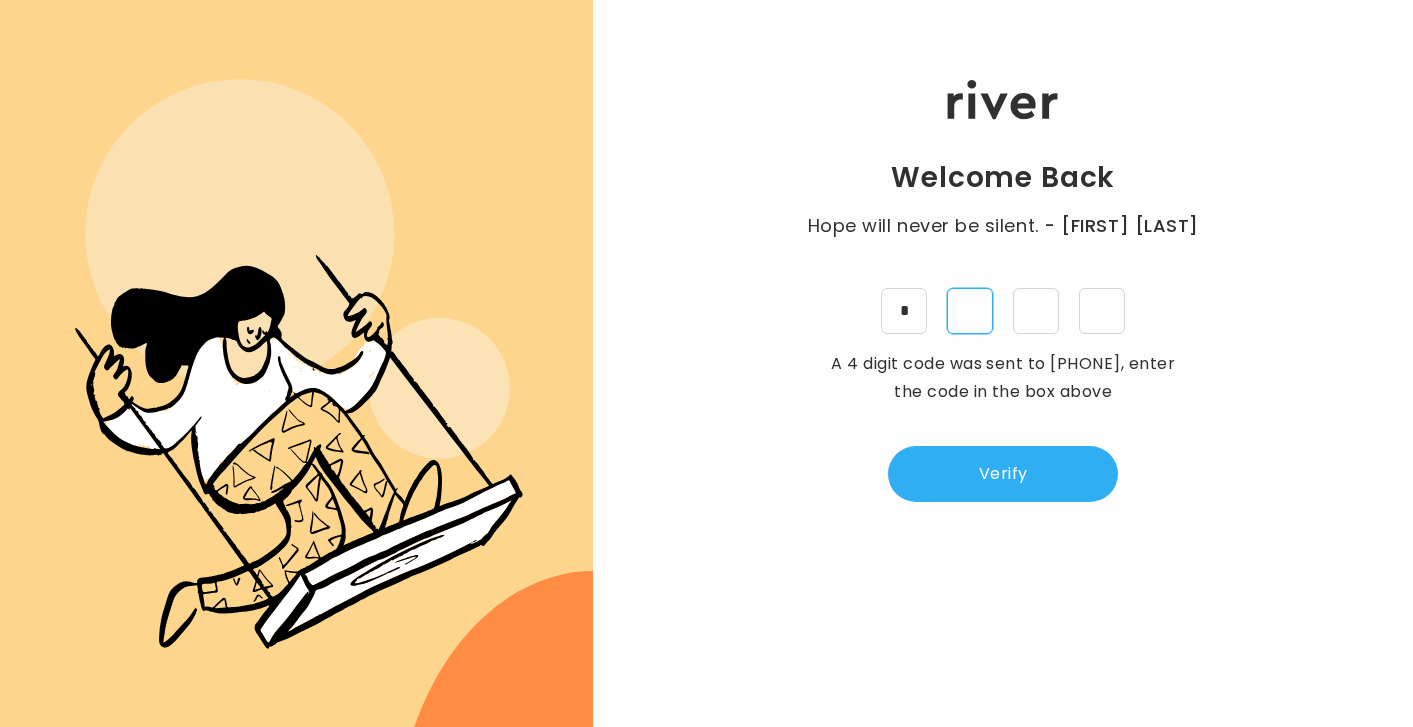 type on "*" 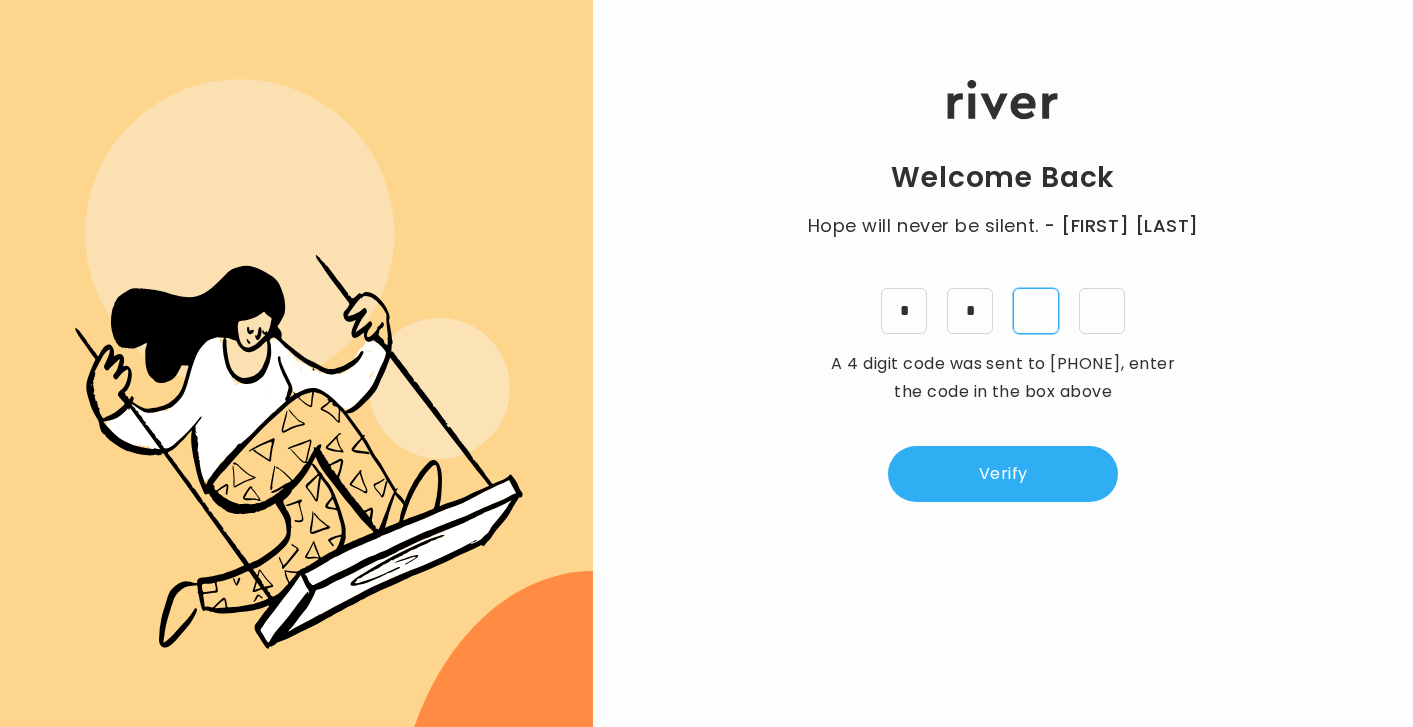 type on "*" 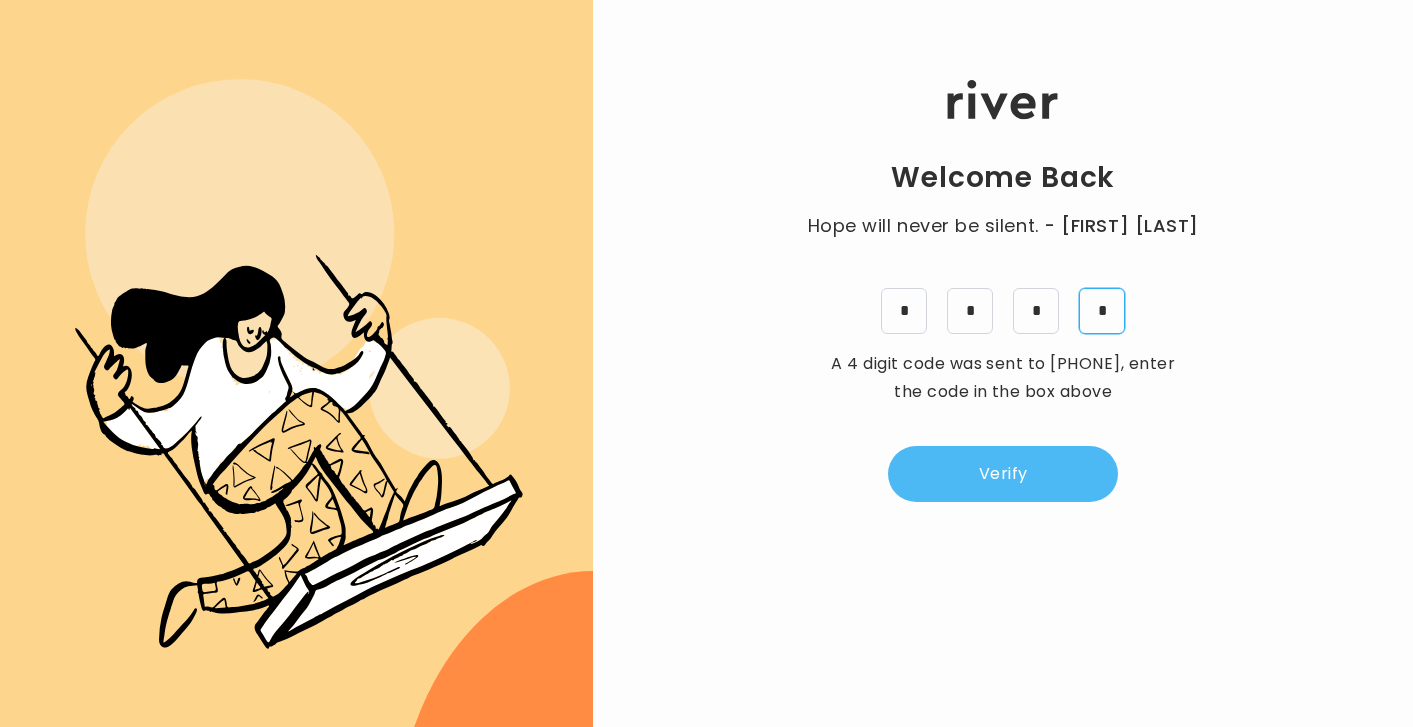 type on "*" 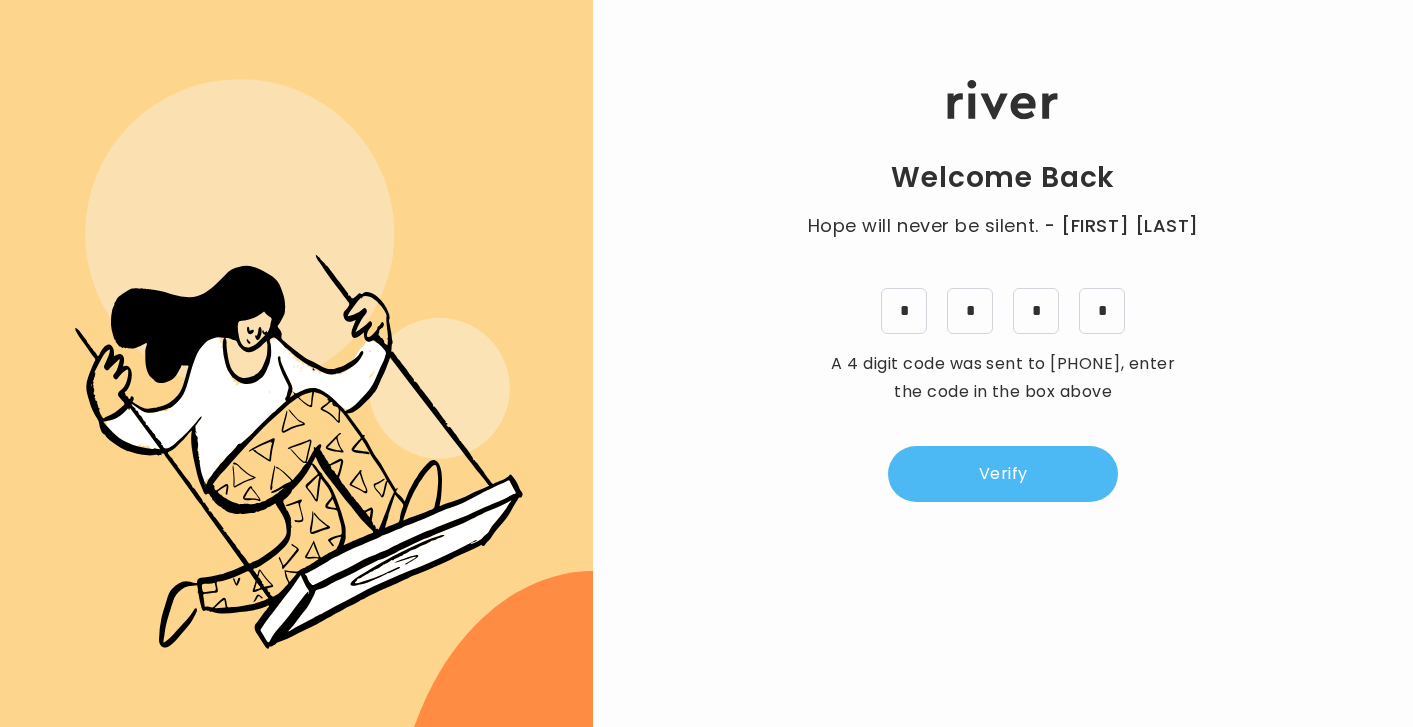click on "Verify" at bounding box center (1003, 474) 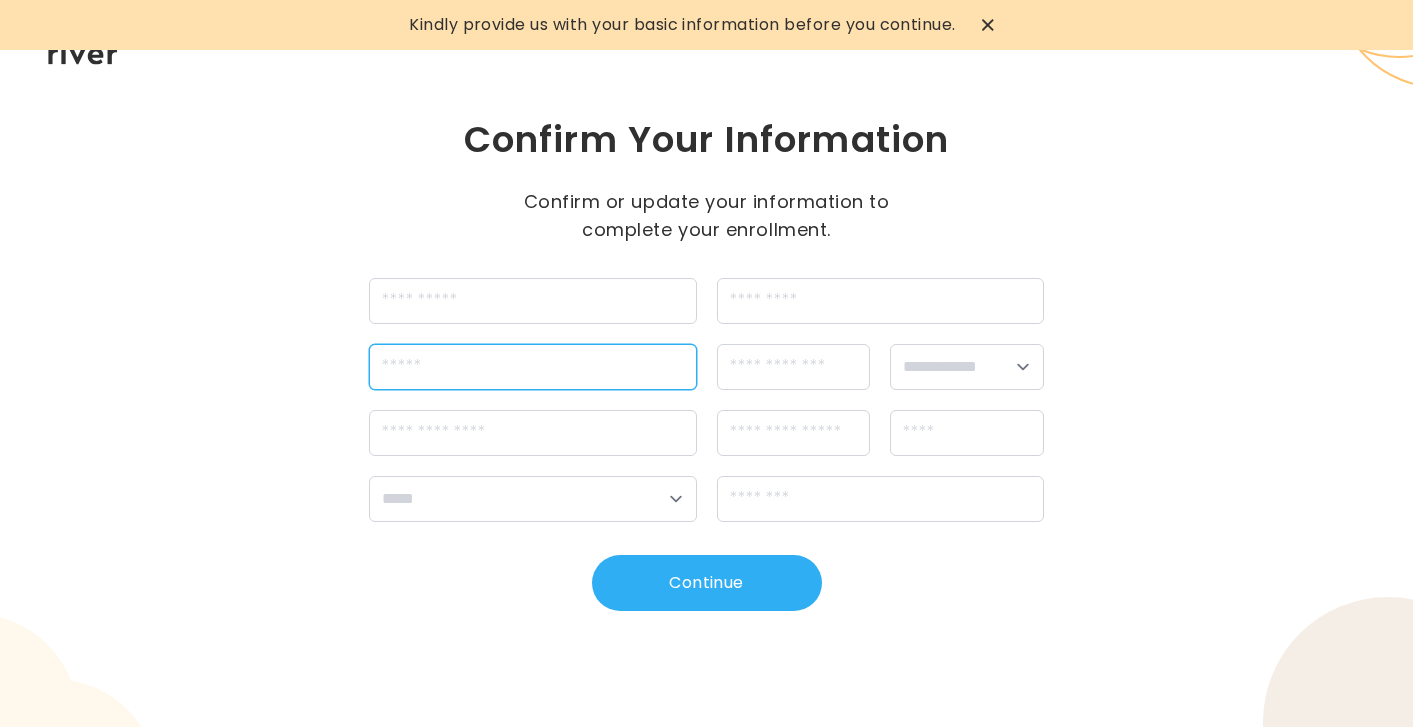 click at bounding box center [532, 367] 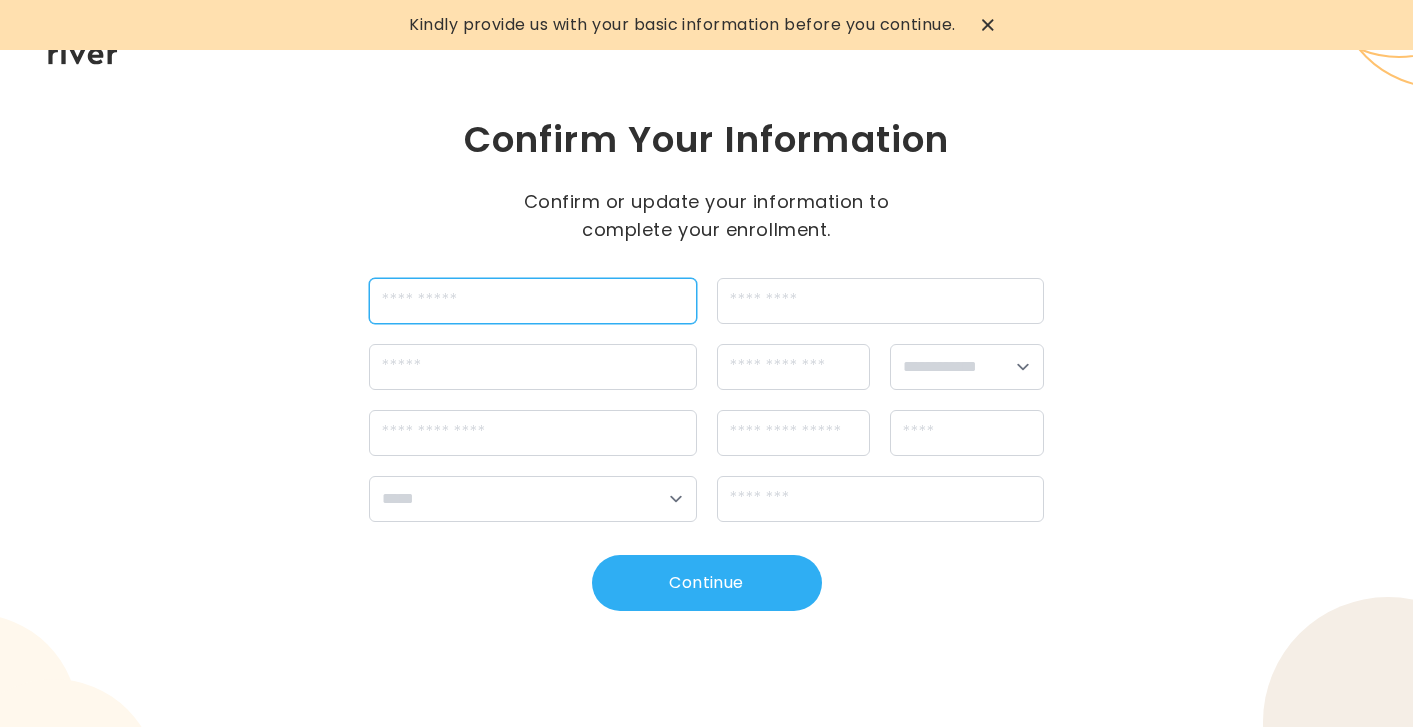 click at bounding box center (532, 301) 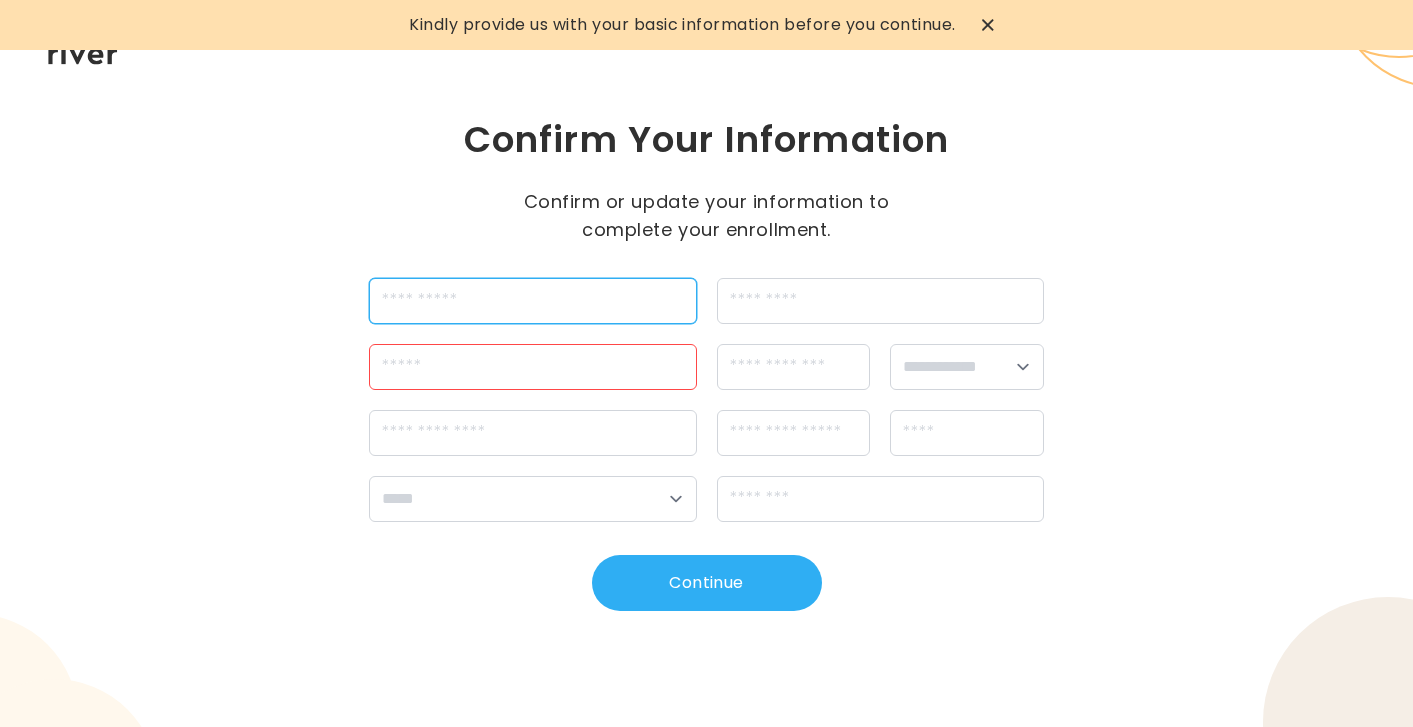 type on "*" 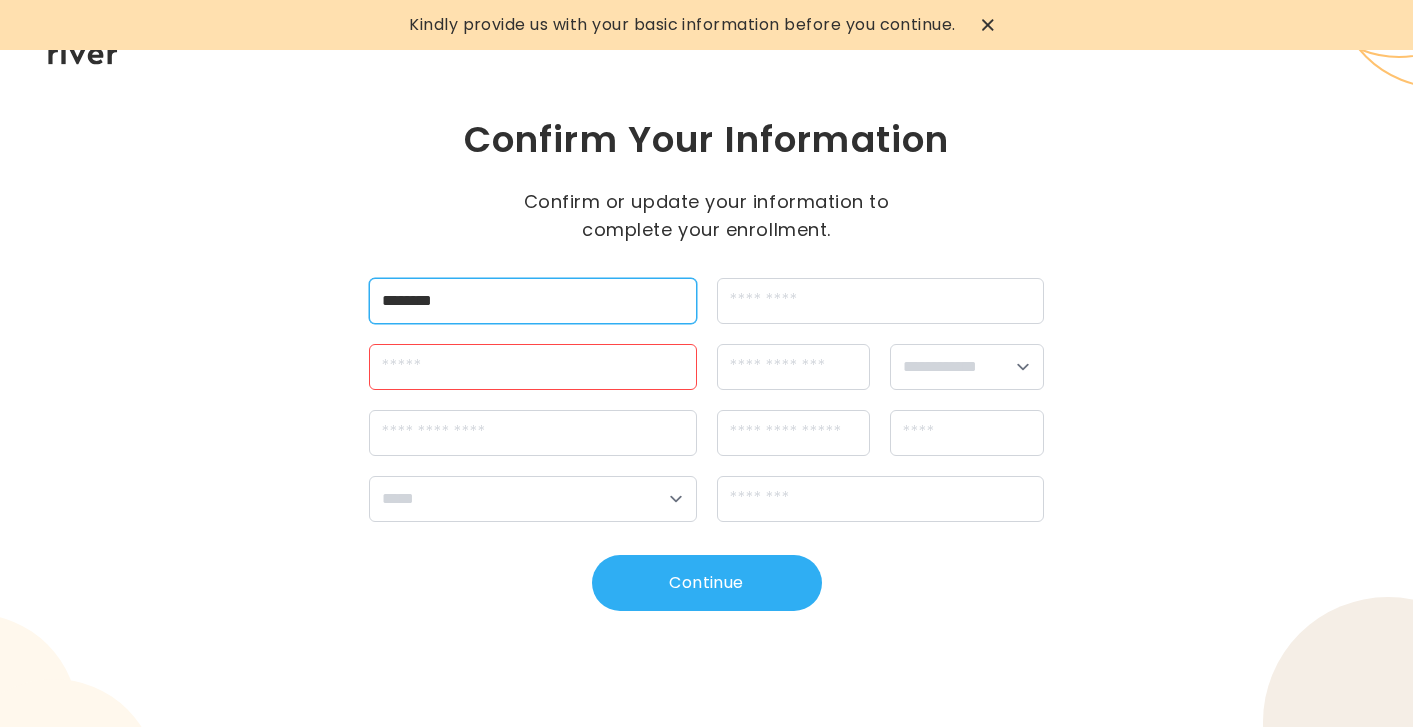 type on "********" 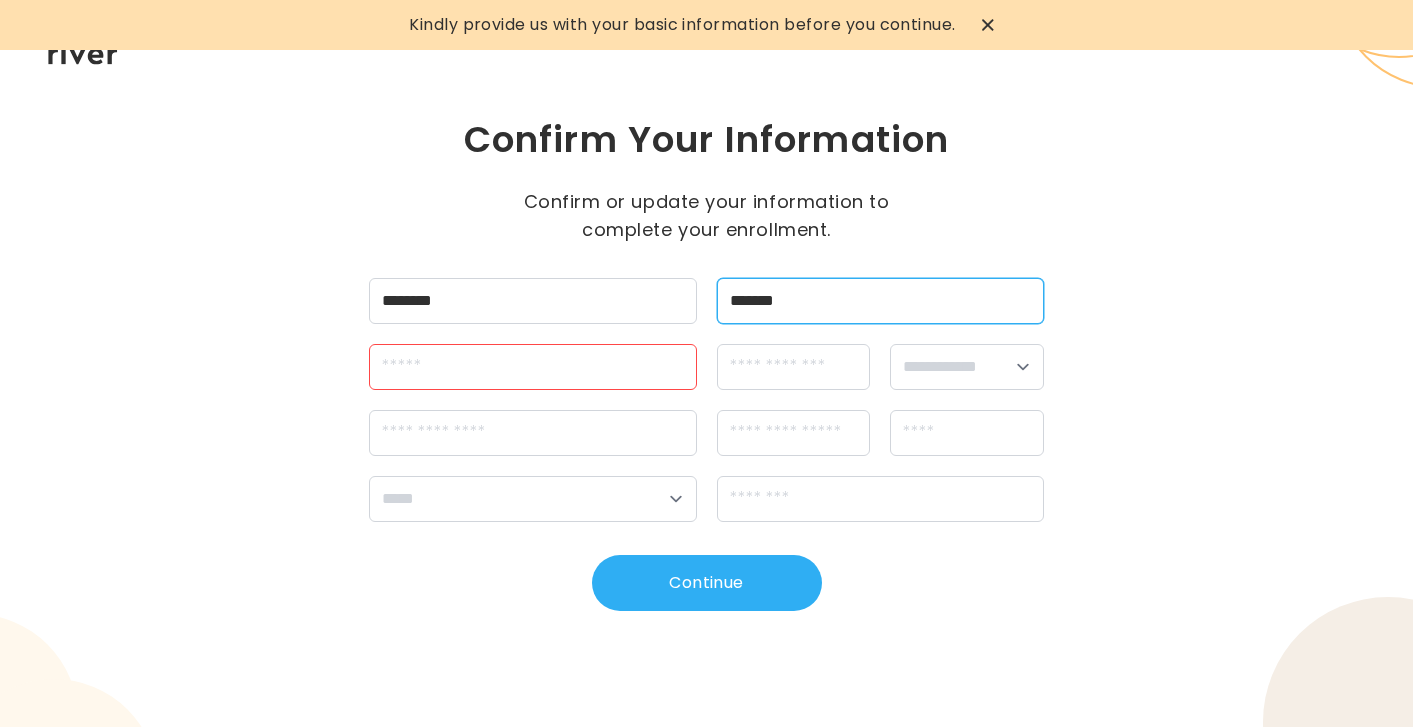 type on "*******" 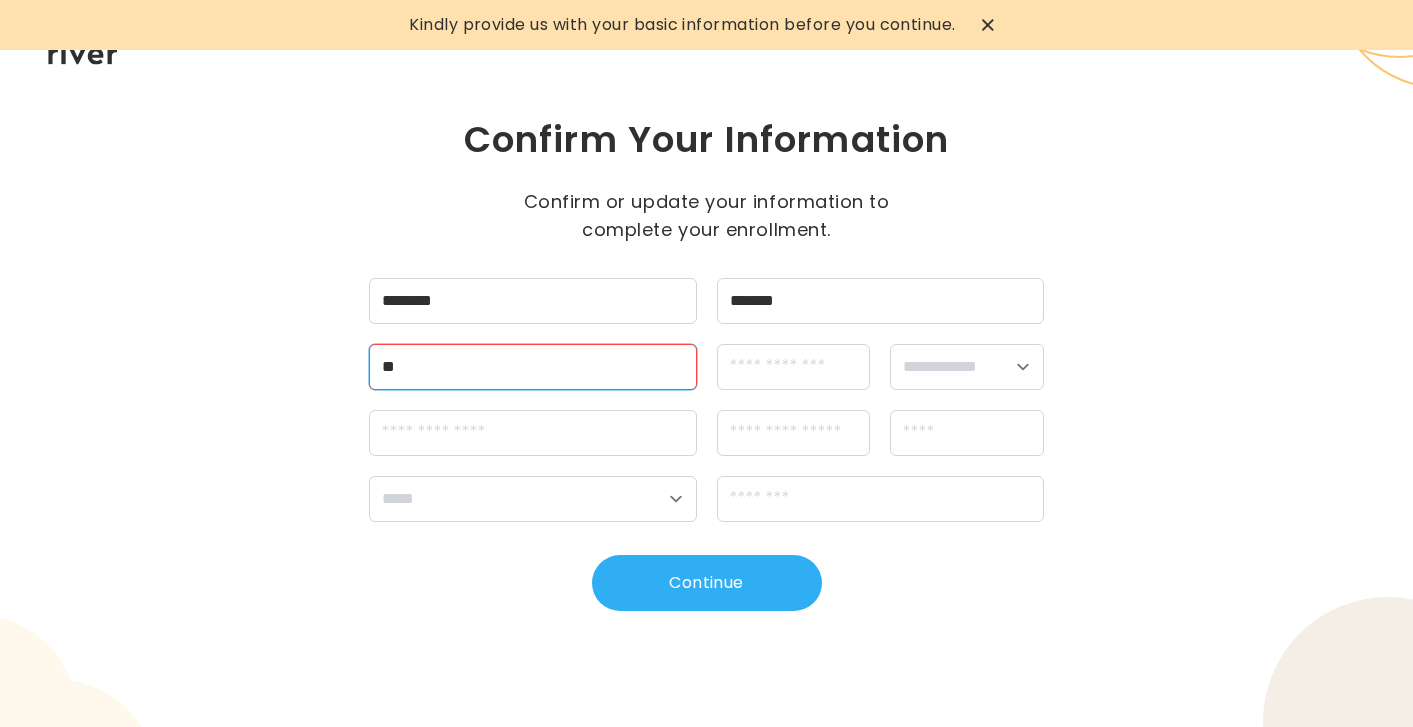 type on "**********" 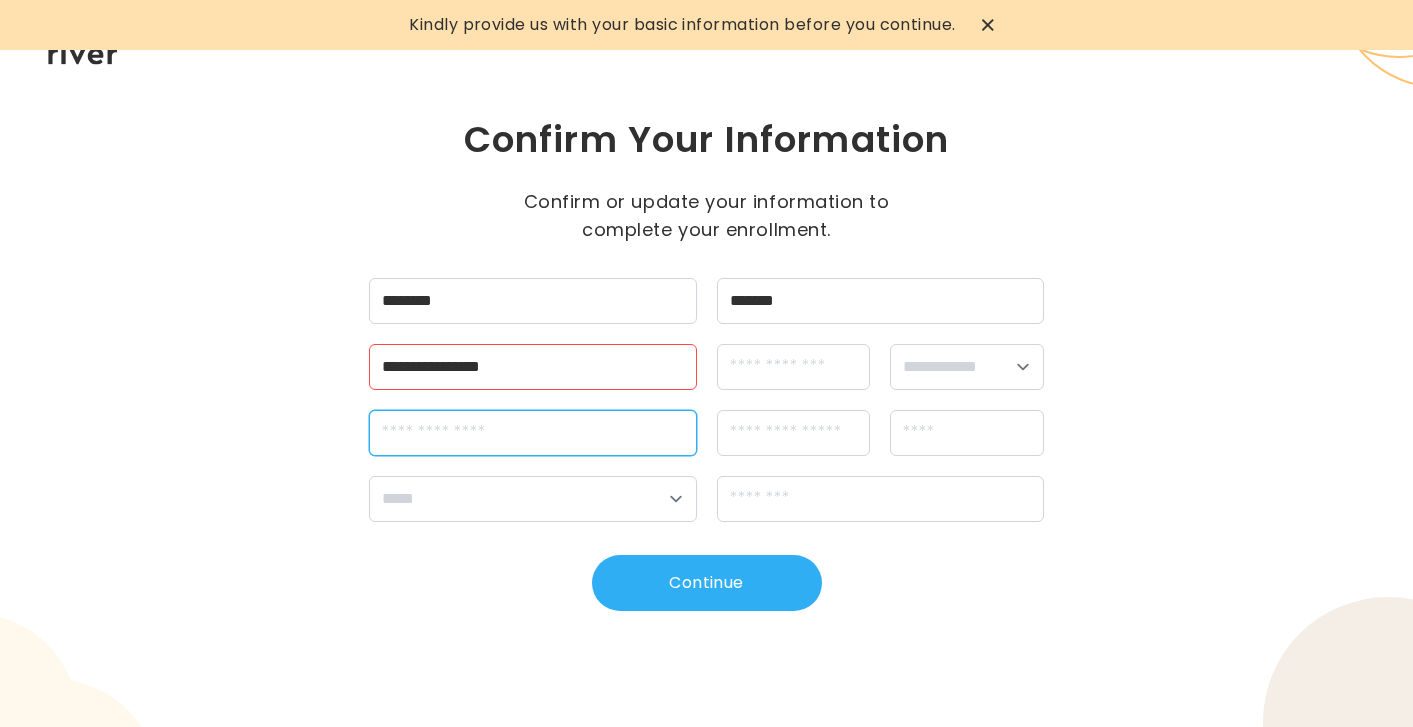 type on "**********" 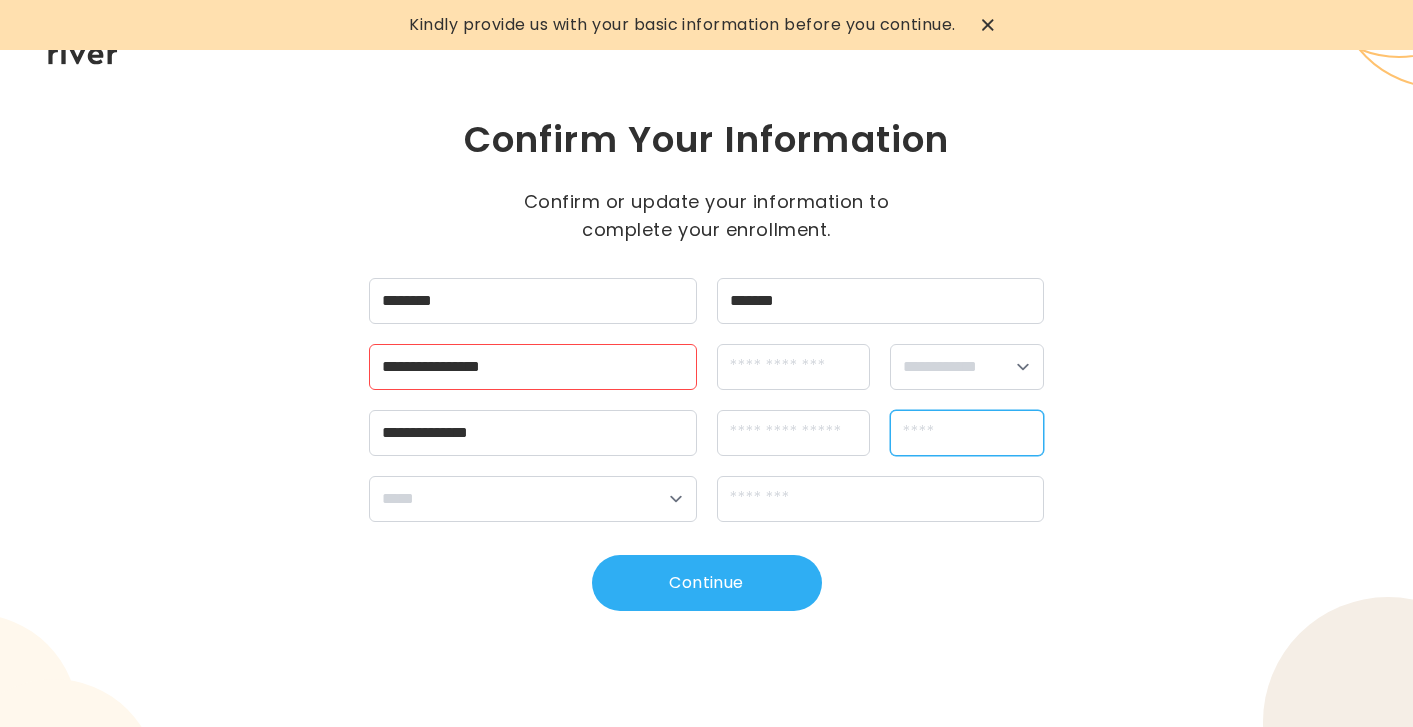 type on "********" 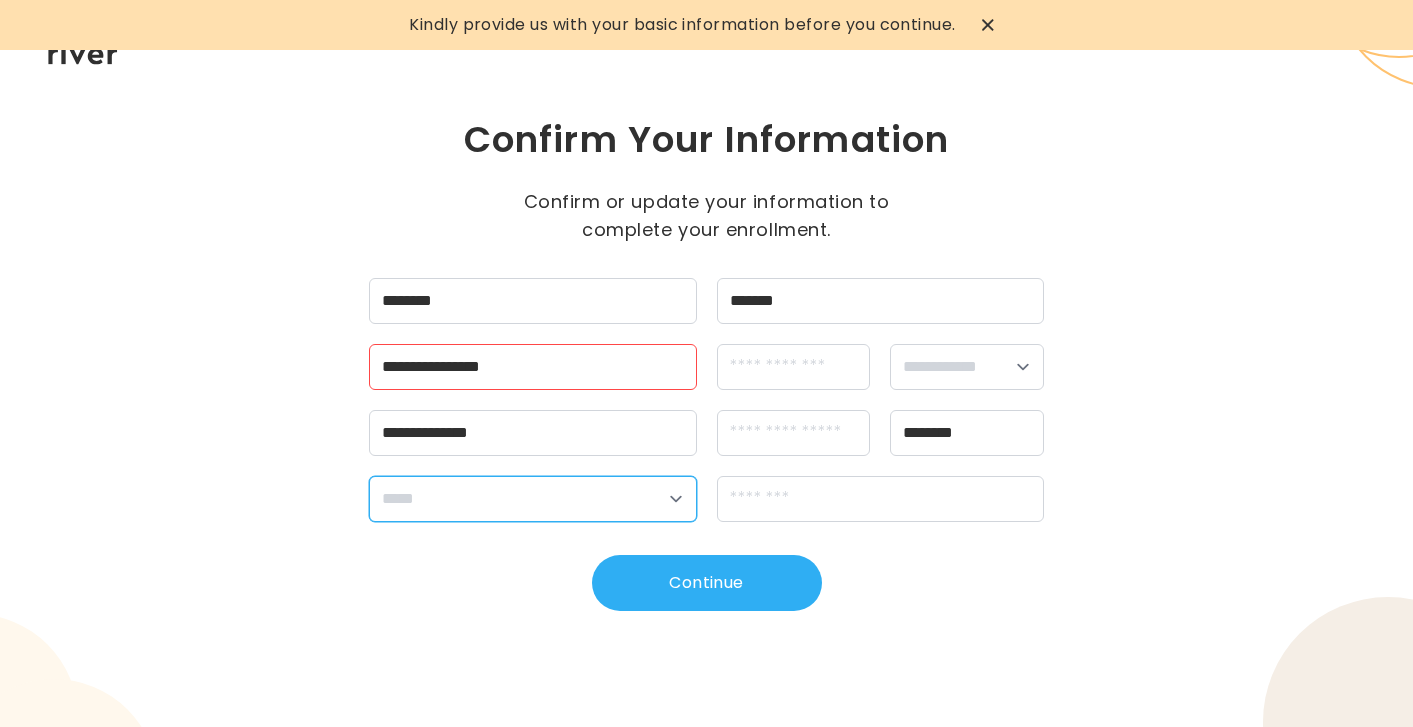select on "**" 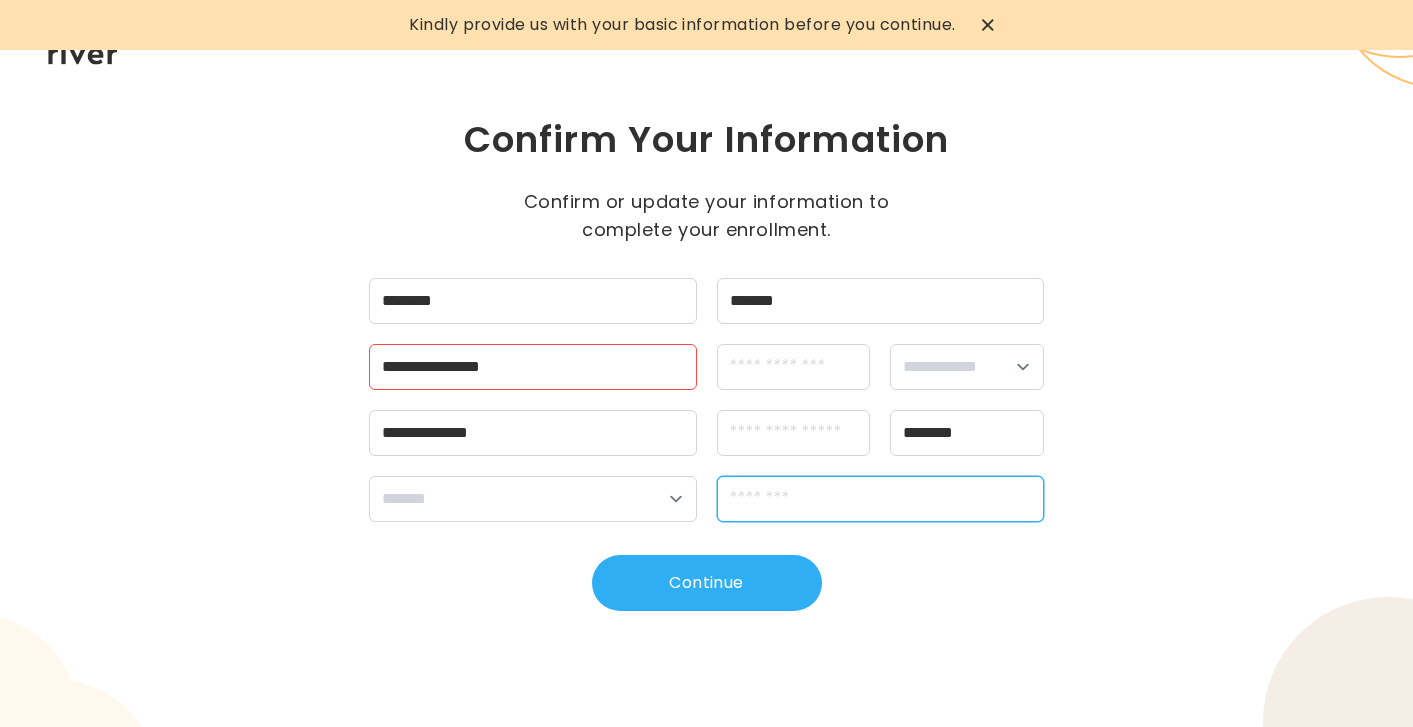 type on "*****" 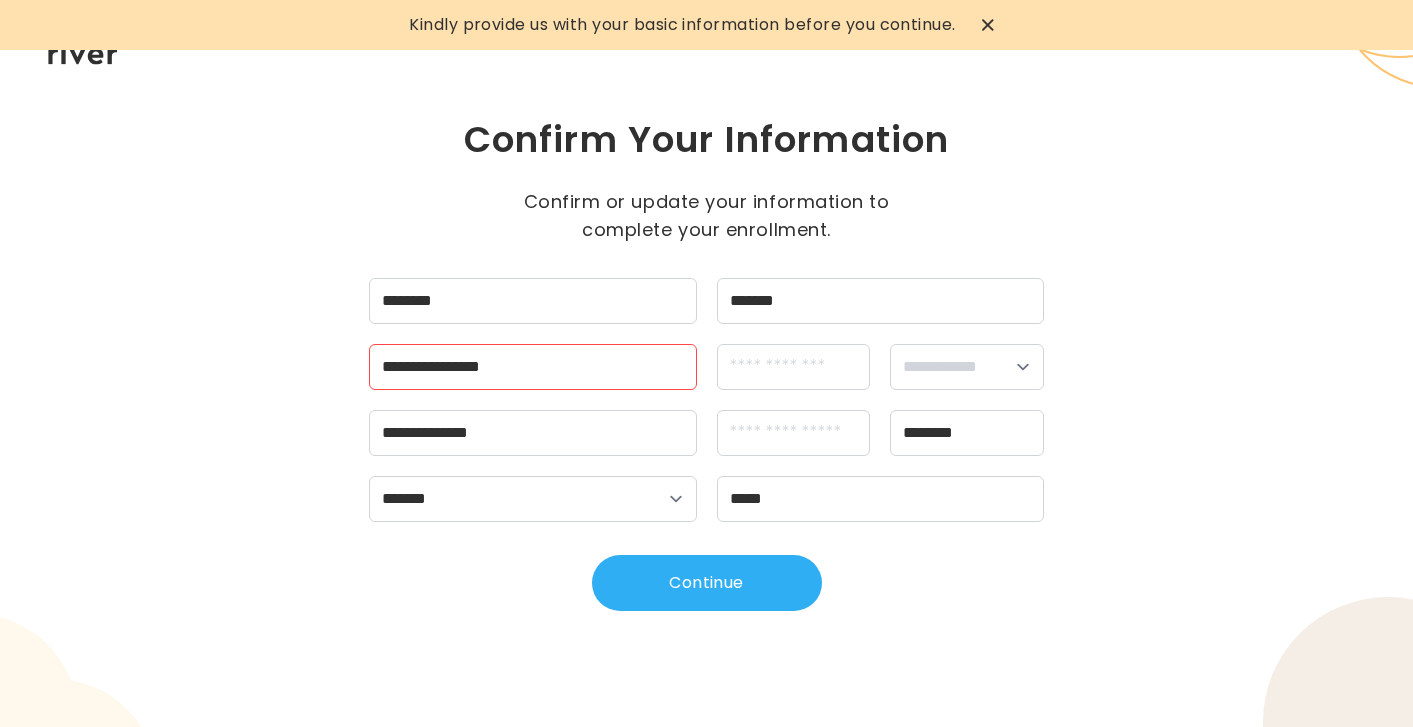 click on "Continue" at bounding box center (706, 583) 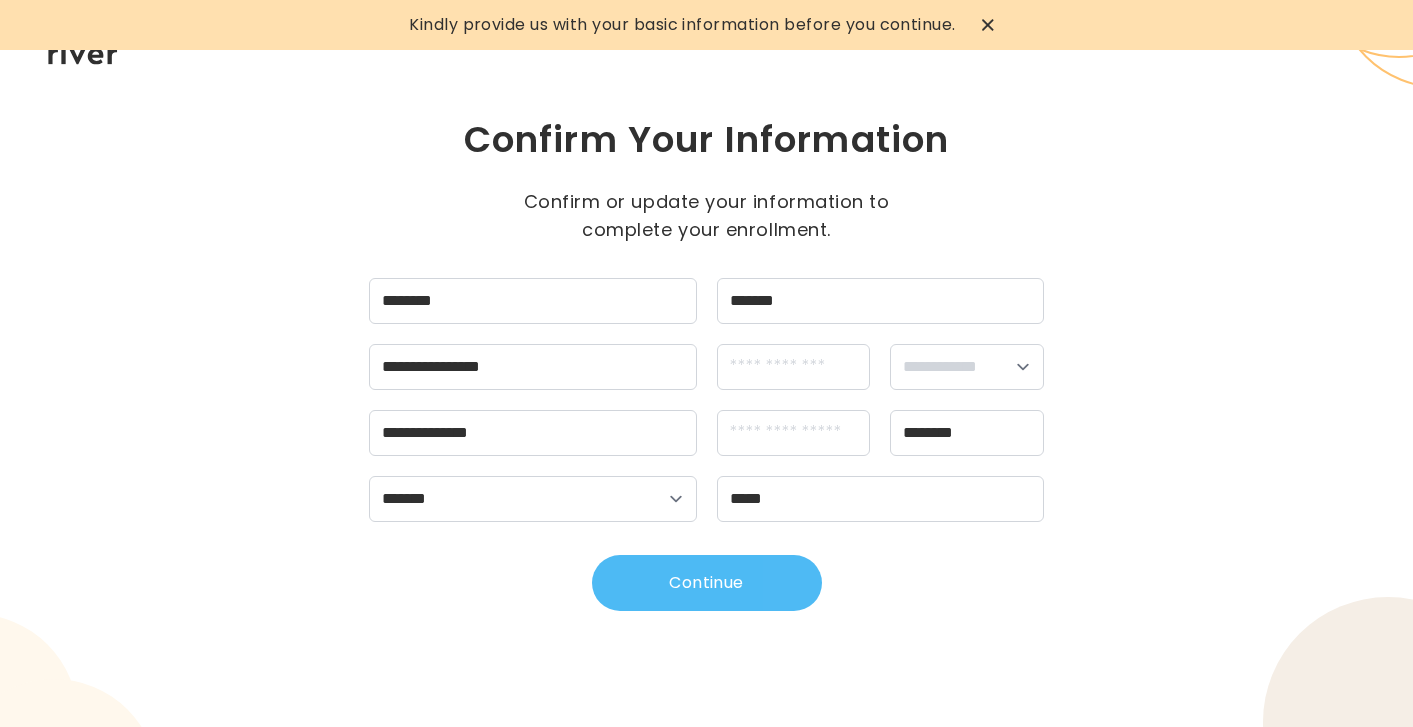click on "Continue" at bounding box center (707, 583) 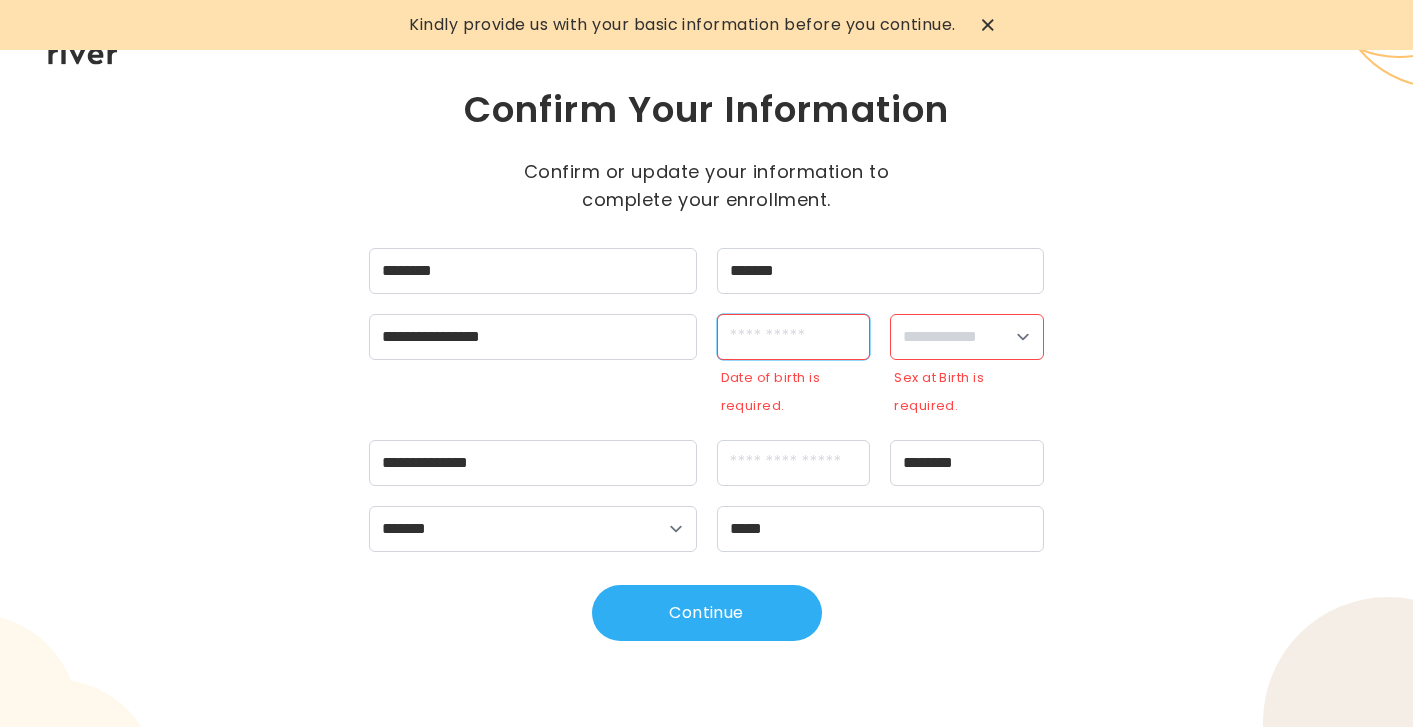 click at bounding box center [794, 337] 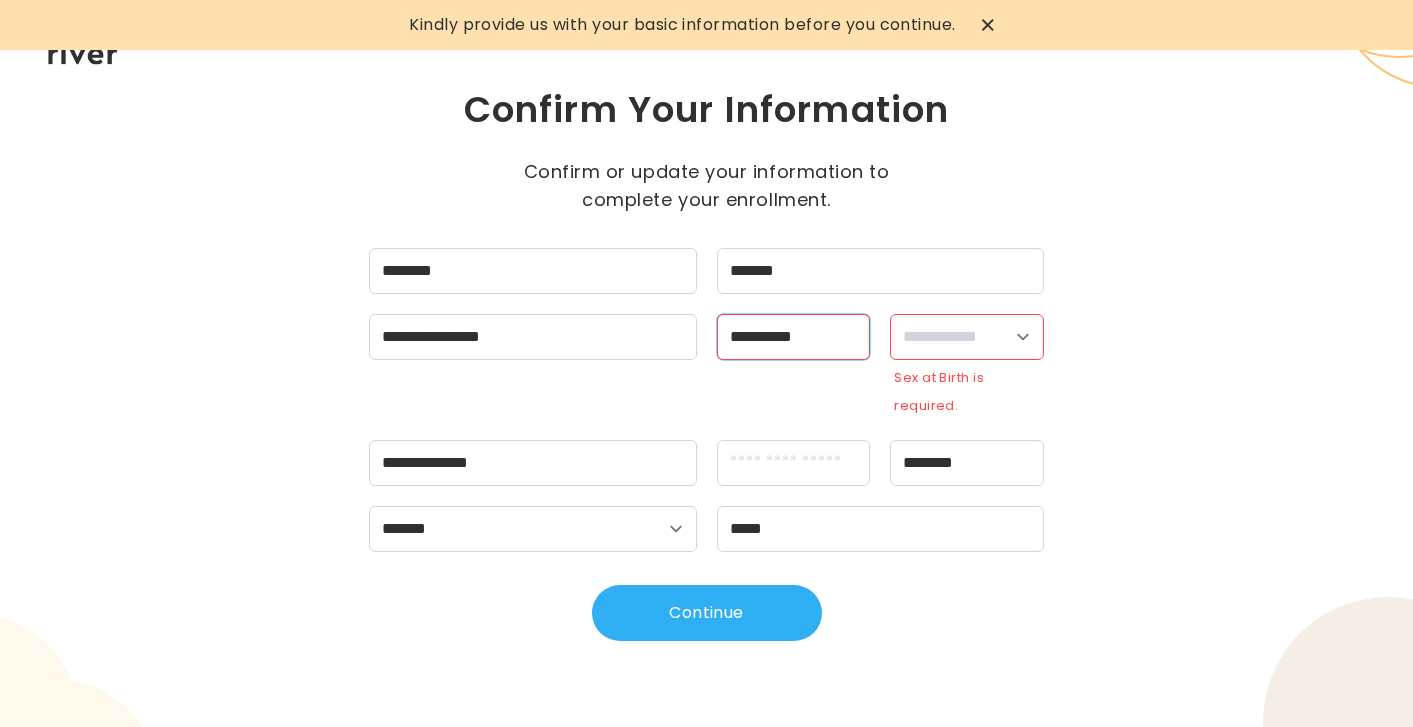 type on "**********" 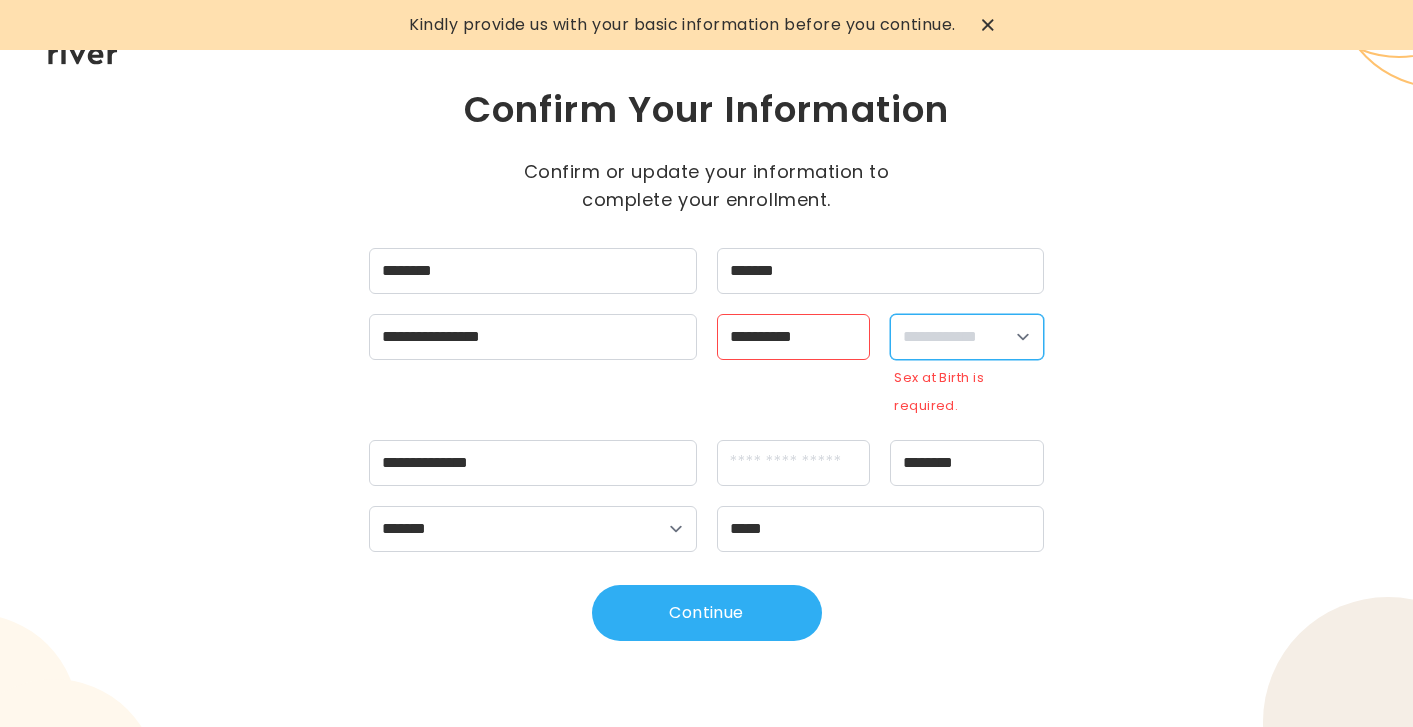 click on "**********" at bounding box center [967, 337] 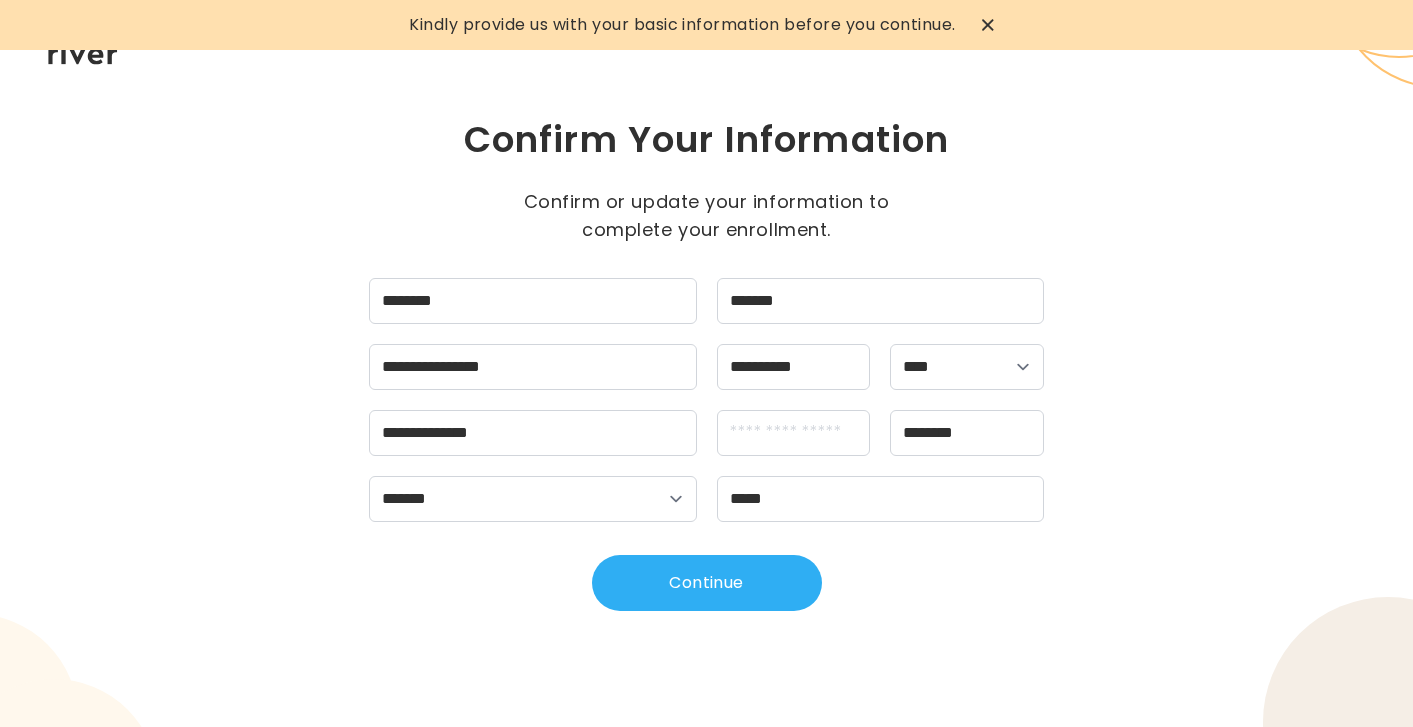 click on "[FIRST] [LAST] [ADDRESS] [CITY] [STATE] [ZIP] [COUNTRY] [PHONE] [EMAIL] [DOB] [AGE] [GENDER] [NATIONALITY] [OCCUPATION] [EMPLOYER] [MARITAL_STATUS] [CHILDREN] [EDUCATION] [INCOME] [SSN] [PASSPORT] [DLN] [CC_NUMBER] [EXP_DATE] [CVV] [CARD_TYPE] [CARD_HOLDER] [CARD_BILLING_ADDRESS] [CARD_BILLING_CITY] [CARD_BILLING_STATE] [CARD_BILLING_ZIP] [CARD_BILLING_COUNTRY] [CARD_BILLING_PHONE] [CARD_BILLING_EMAIL]" at bounding box center [706, 400] 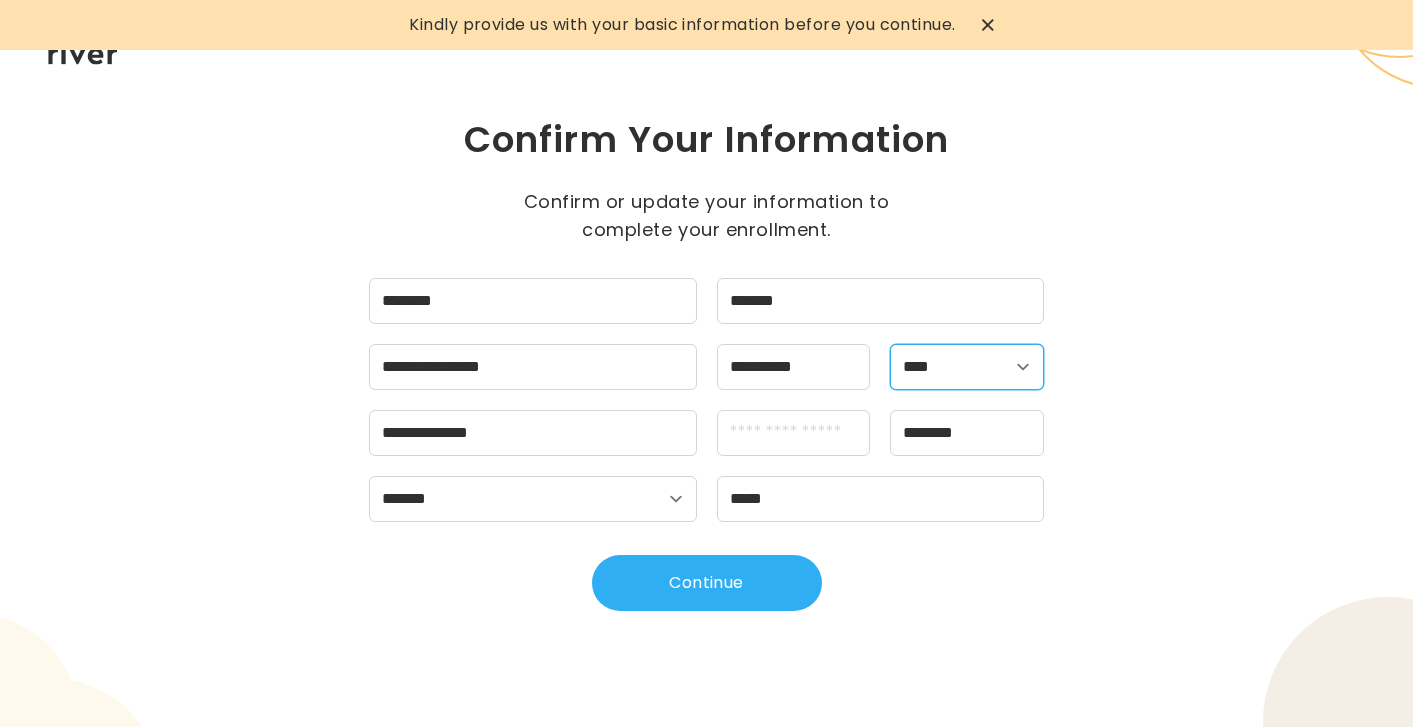 click on "**********" at bounding box center [967, 367] 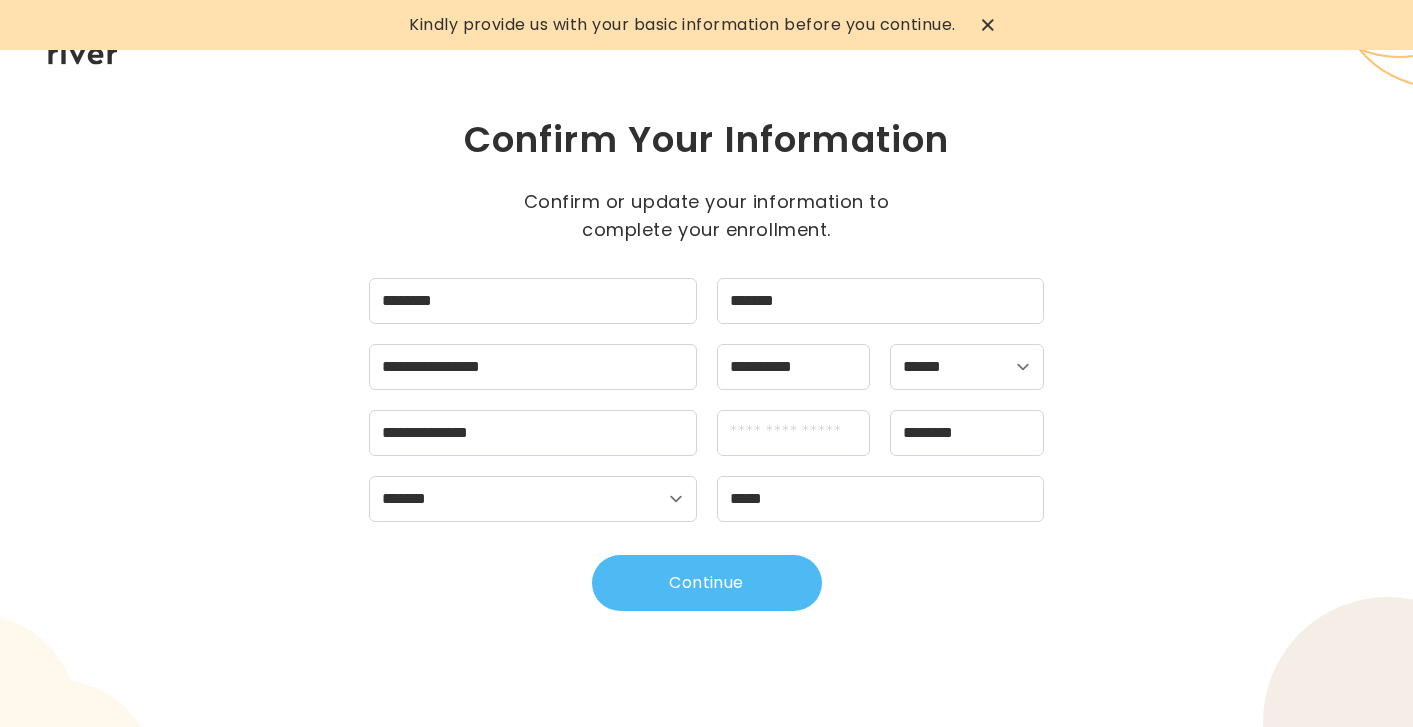 click on "Continue" at bounding box center (707, 583) 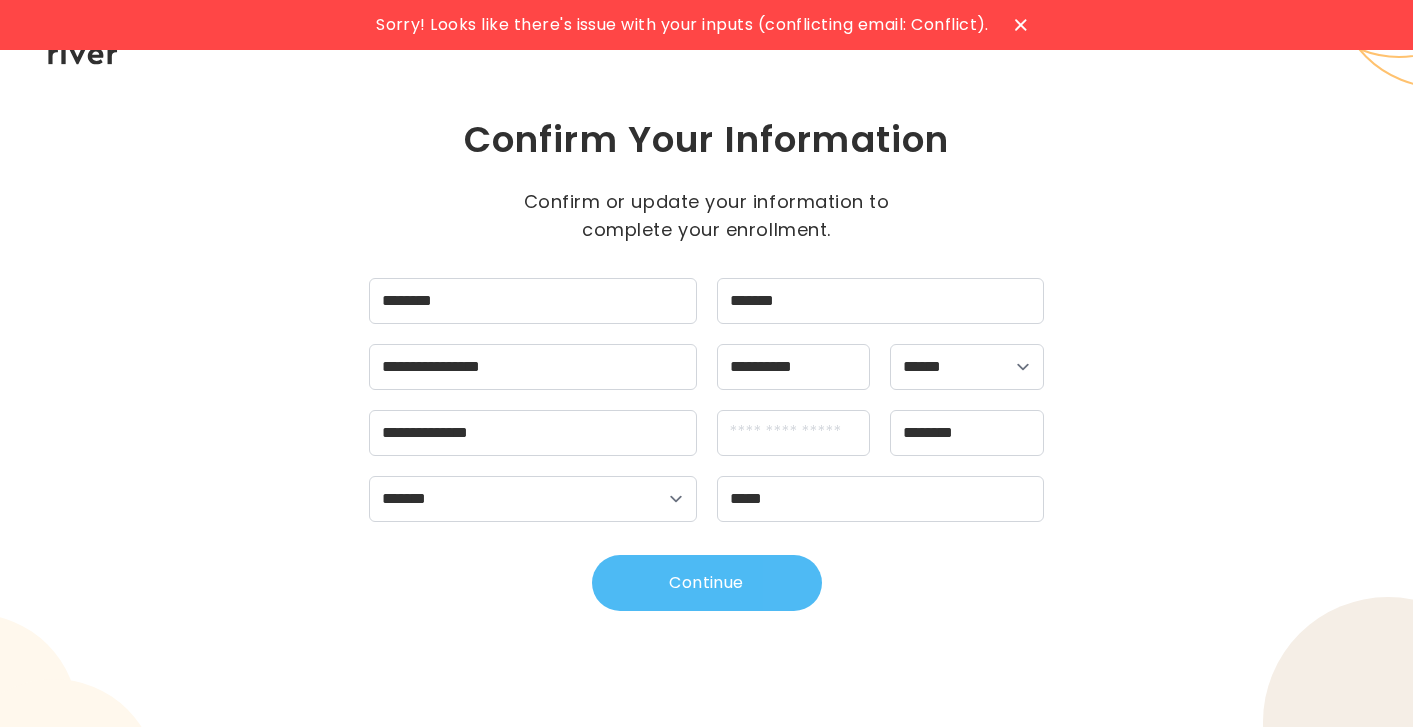click on "Continue" at bounding box center (707, 583) 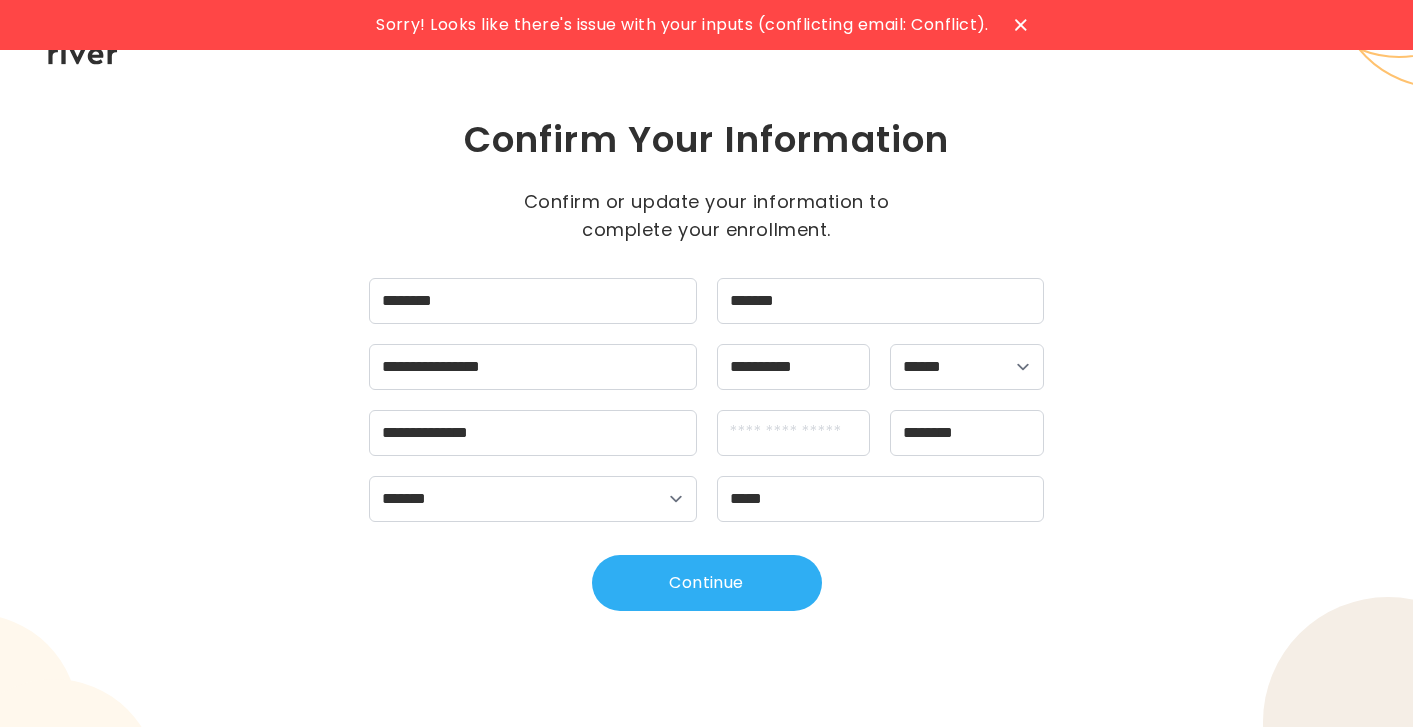 click on "Sorry! Looks like there's issue with your inputs (conflicting email: Conflict). Confirm Your Information Confirm or update your information to complete your enrollment. [FIRST] [LAST] [ADDRESS] [CITY] [STATE] [ZIP] [COUNTRY] [PHONE] [EMAIL] [DOB] [AGE] [GENDER] [NATIONALITY] [OCCUPATION] [EMPLOYER] [MARITAL_STATUS] [CHILDREN] [EDUCATION] [INCOME] [SSN] [PASSPORT] [DLN] [CC_NUMBER] [EXP_DATE] [CVV] [CARD_TYPE] [CARD_HOLDER] [CARD_BILLING_ADDRESS] [CARD_BILLING_CITY] [CARD_BILLING_STATE] [CARD_BILLING_ZIP] [CARD_BILLING_COUNTRY] [CARD_BILLING_PHONE] [CARD_BILLING_EMAIL] Continue" at bounding box center (706, 363) 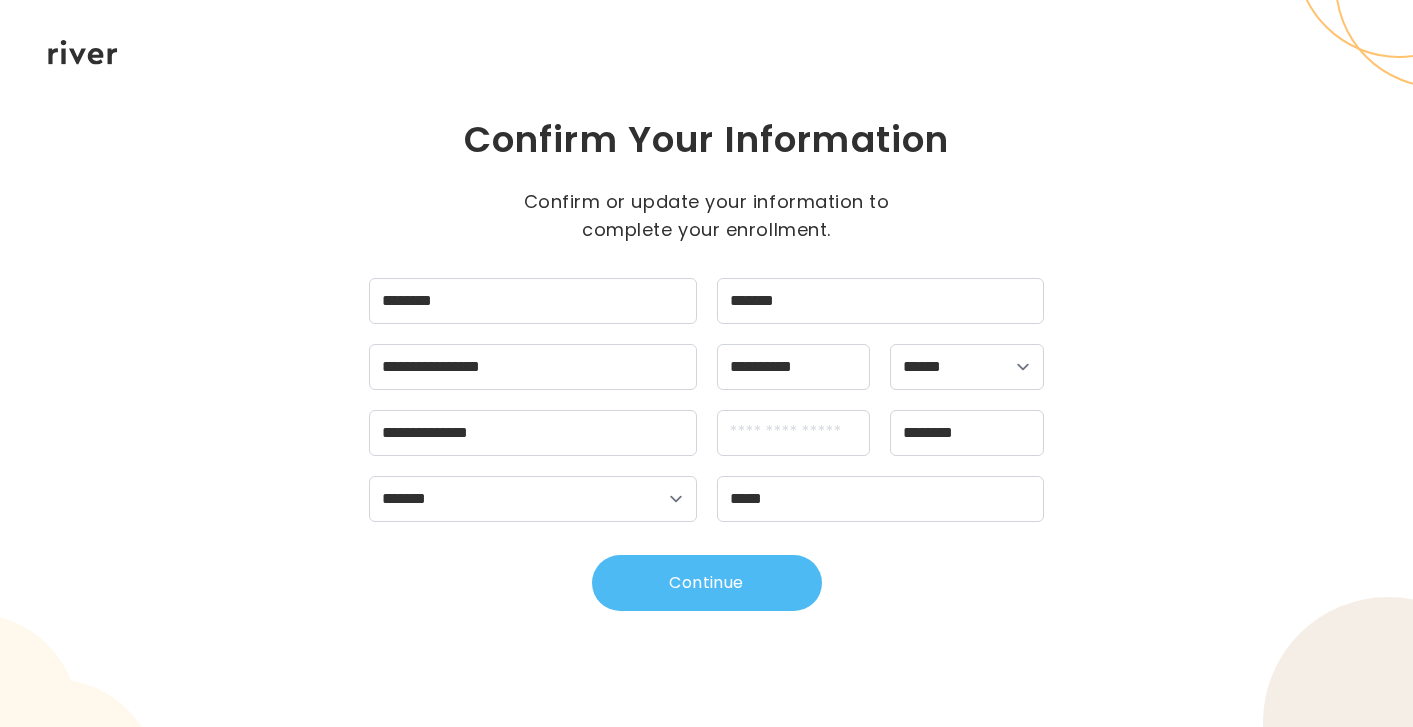 click on "Continue" at bounding box center [707, 583] 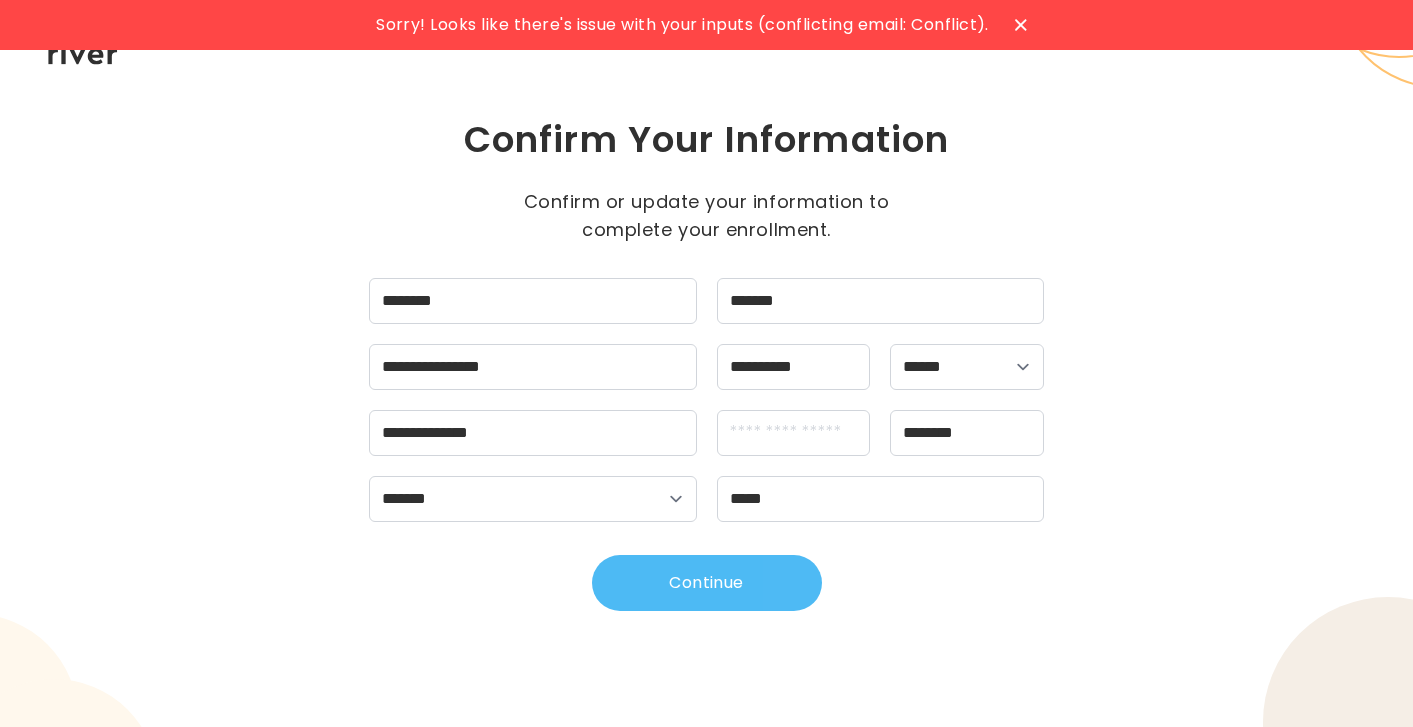 click on "Continue" at bounding box center (707, 583) 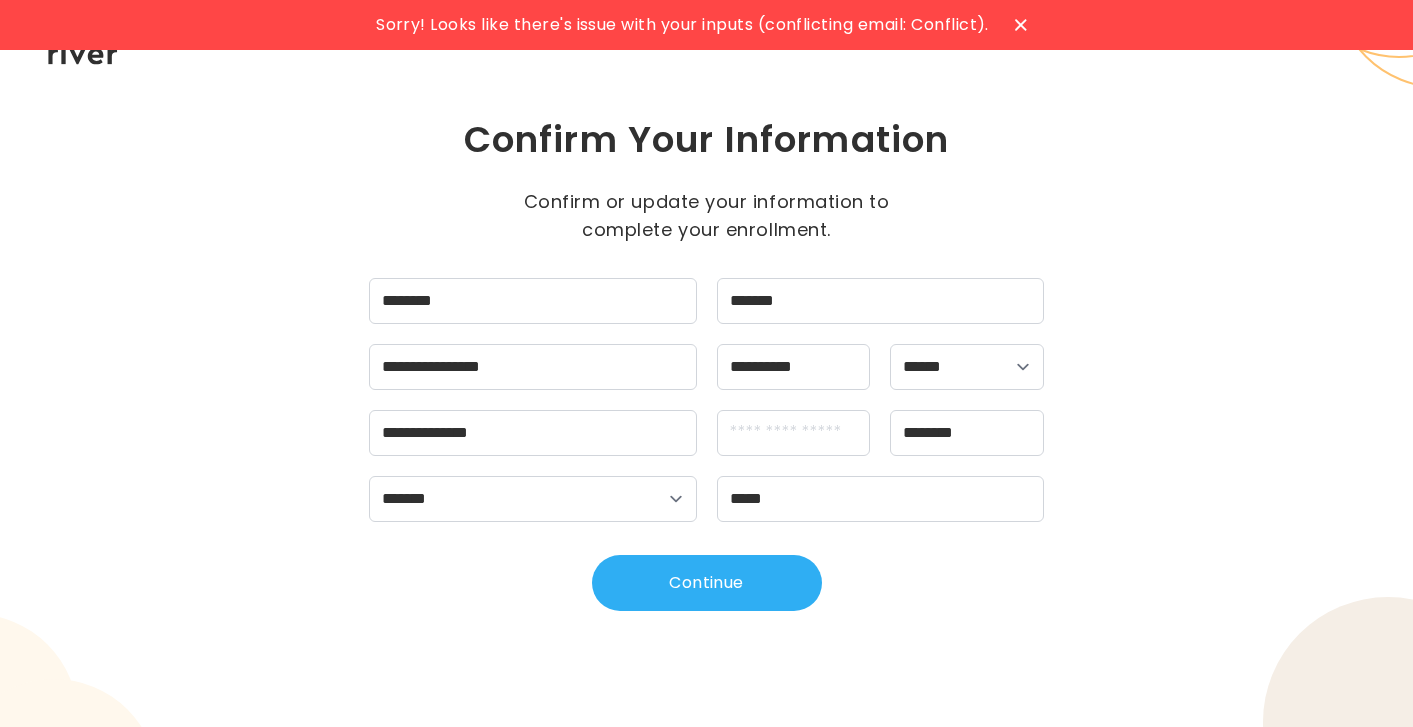 click 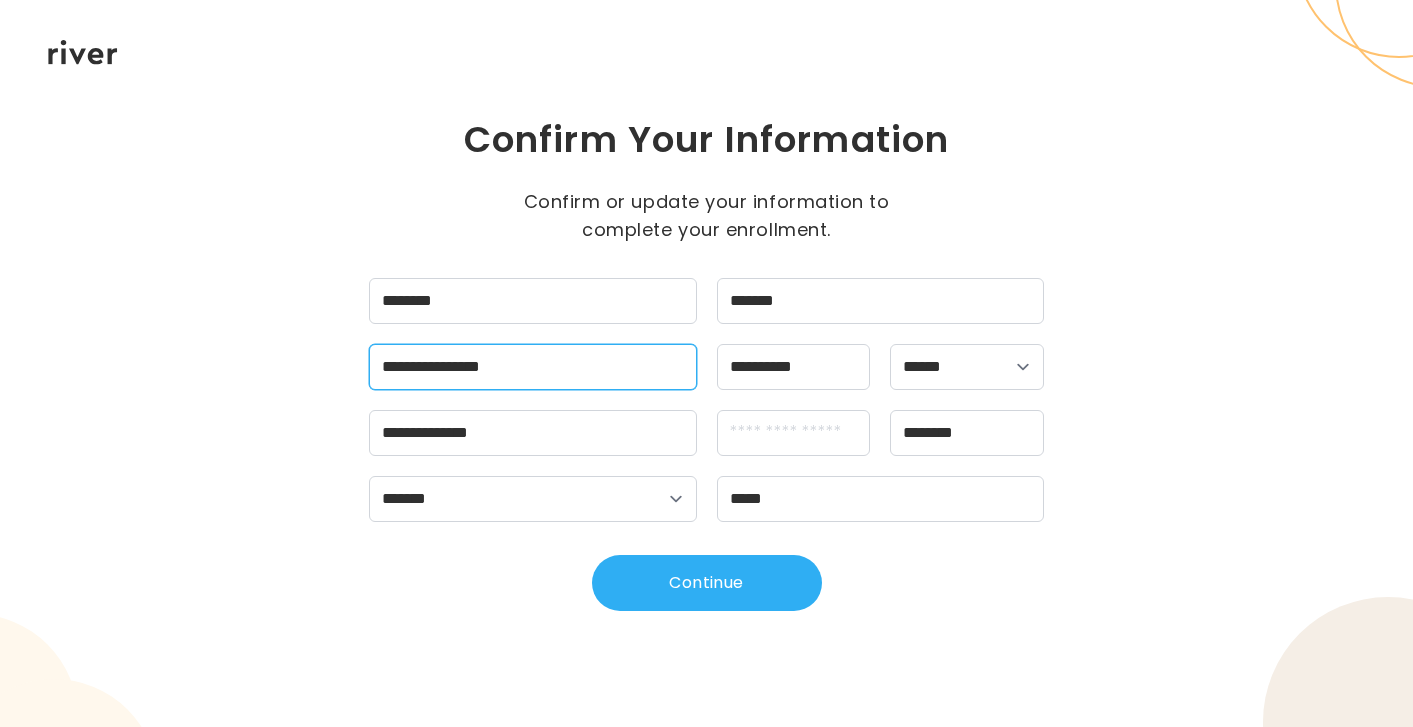 click on "**********" at bounding box center [532, 367] 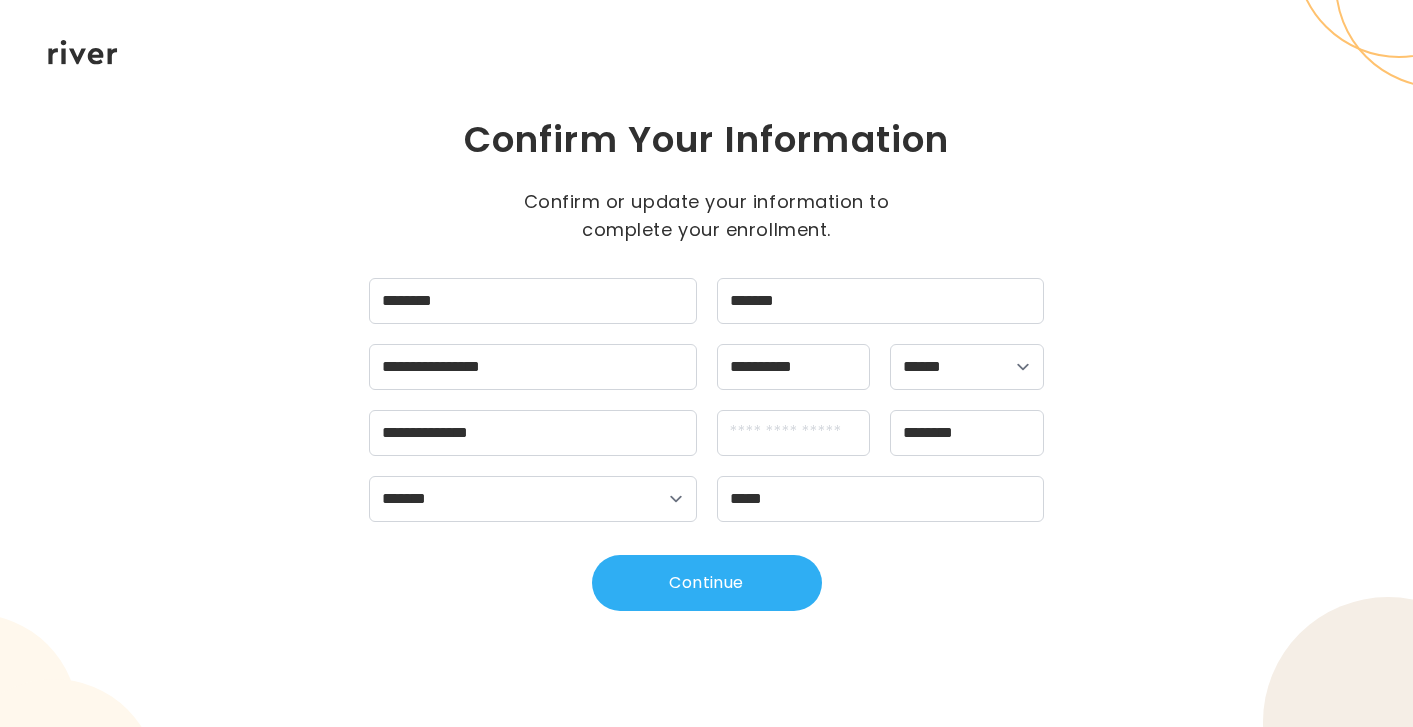 click on "Confirm Your Information Confirm or update your information to complete your enrollment. [FIRST] [LAST] [ADDRESS] [CITY] [STATE] [ZIP] [COUNTRY] [PHONE] [EMAIL] [DOB] [AGE] [GENDER] [NATIONALITY] [OCCUPATION] [EMPLOYER] [MARITAL_STATUS] [CHILDREN] [EDUCATION] [INCOME] [SSN] [PASSPORT] [DLN] [CC_NUMBER] [EXP_DATE] [CVV] [CARD_TYPE] [CARD_HOLDER] [CARD_BILLING_ADDRESS] [CARD_BILLING_CITY] [CARD_BILLING_STATE] [CARD_BILLING_ZIP] [CARD_BILLING_COUNTRY] [CARD_BILLING_PHONE] [CARD_BILLING_EMAIL] Continue" at bounding box center [706, 363] 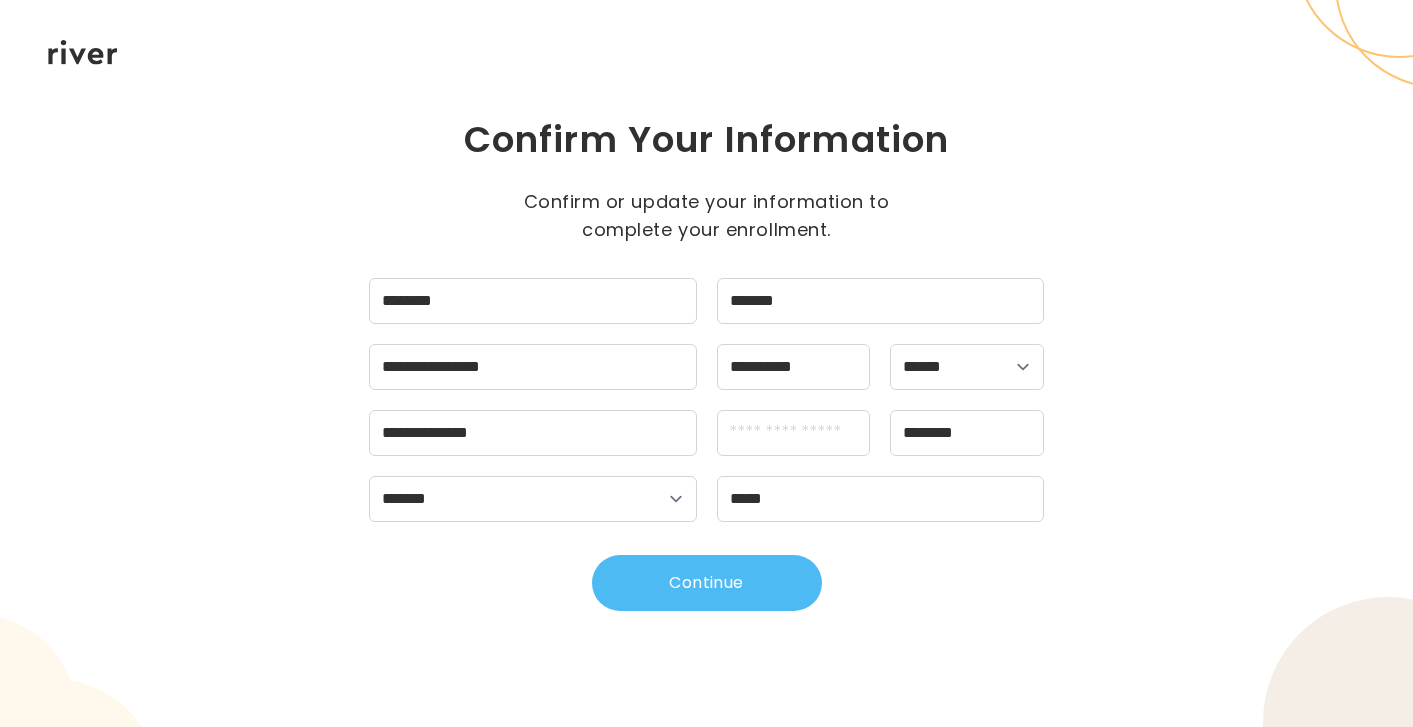click on "Continue" at bounding box center (707, 583) 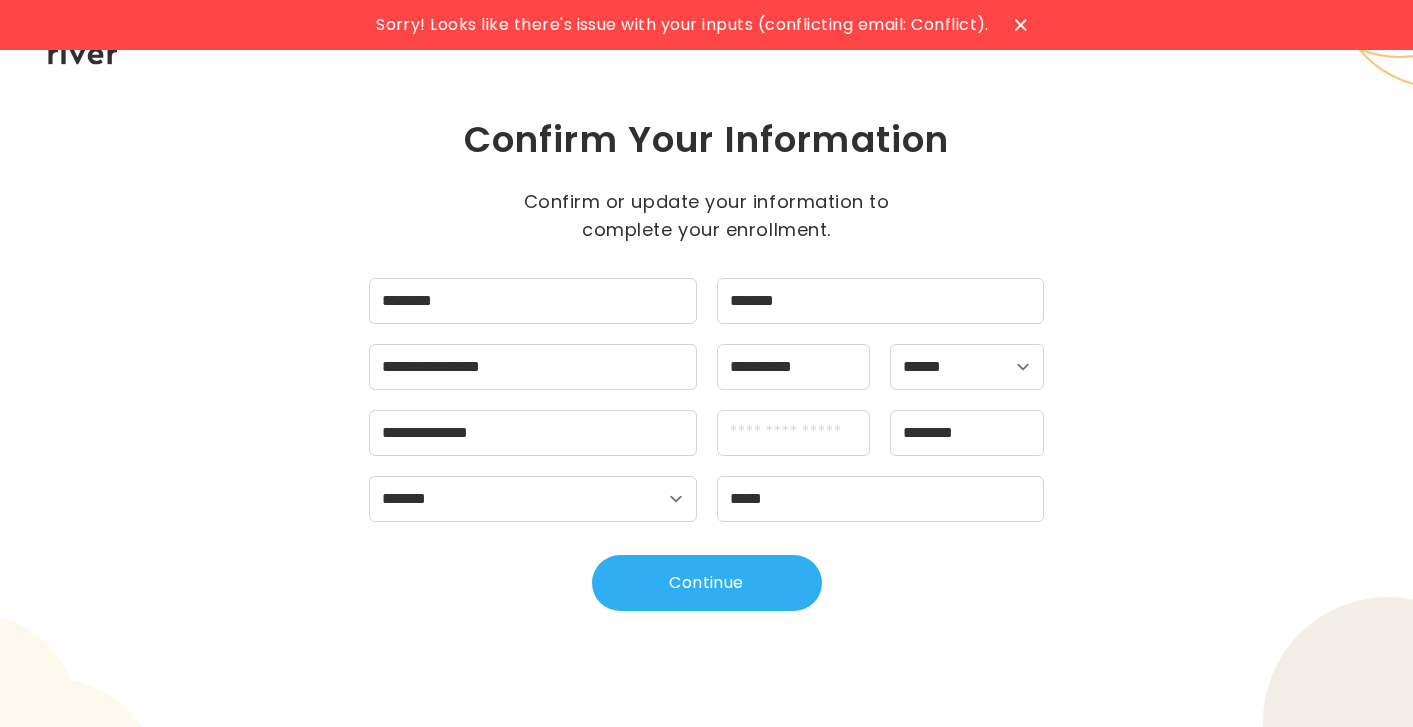 click 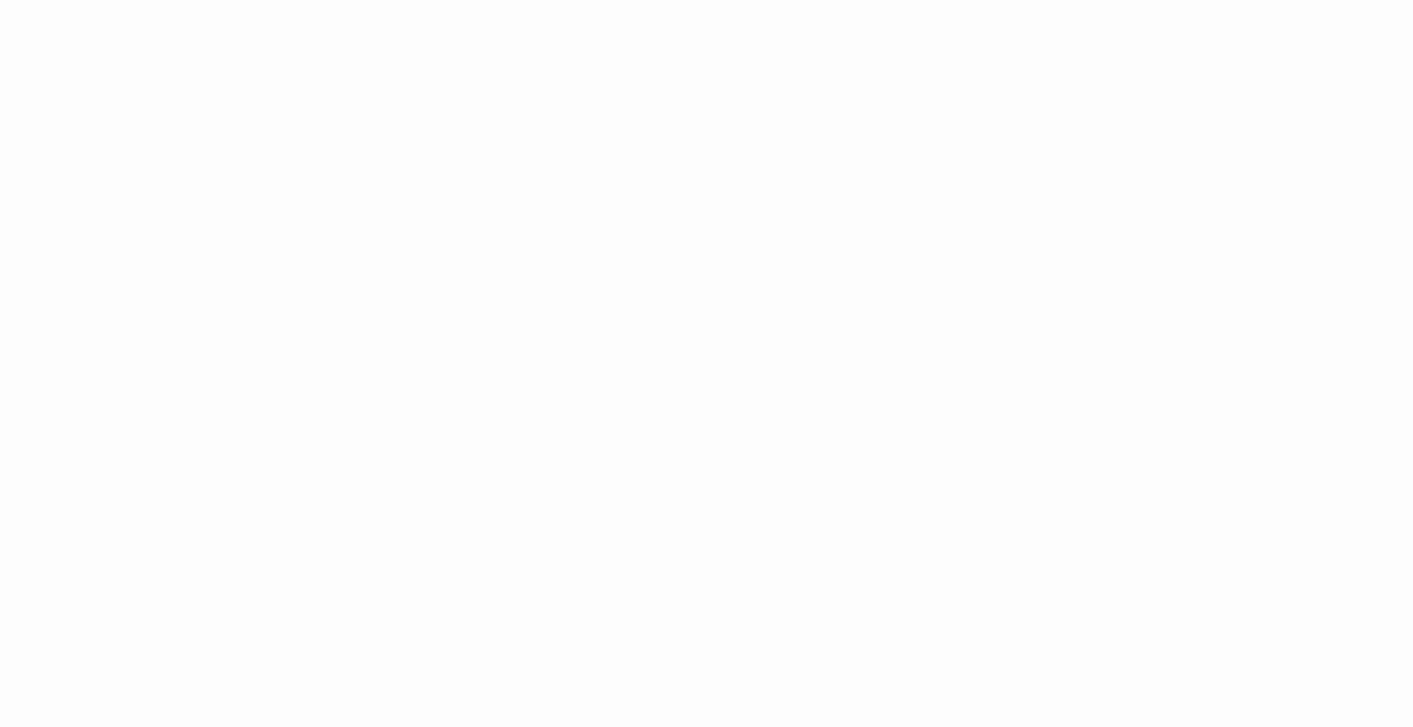 scroll, scrollTop: 0, scrollLeft: 0, axis: both 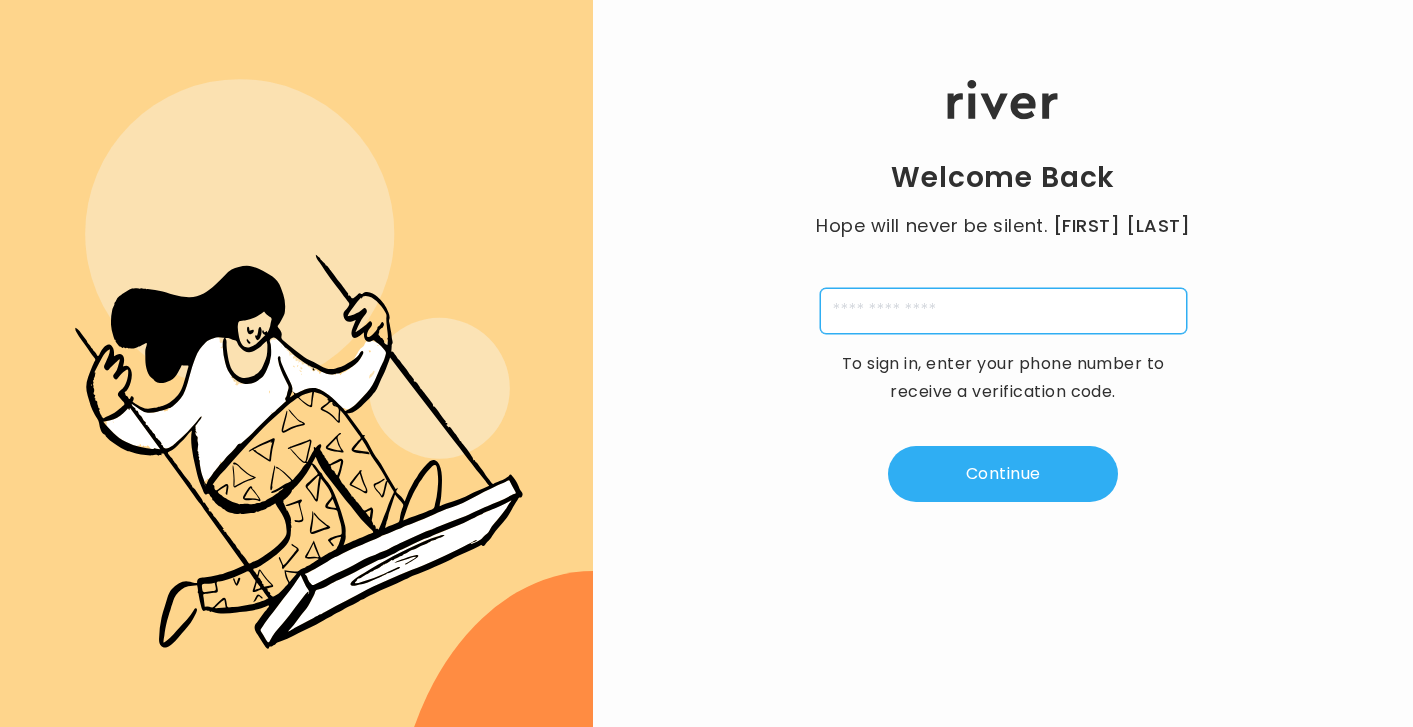 click at bounding box center [1003, 311] 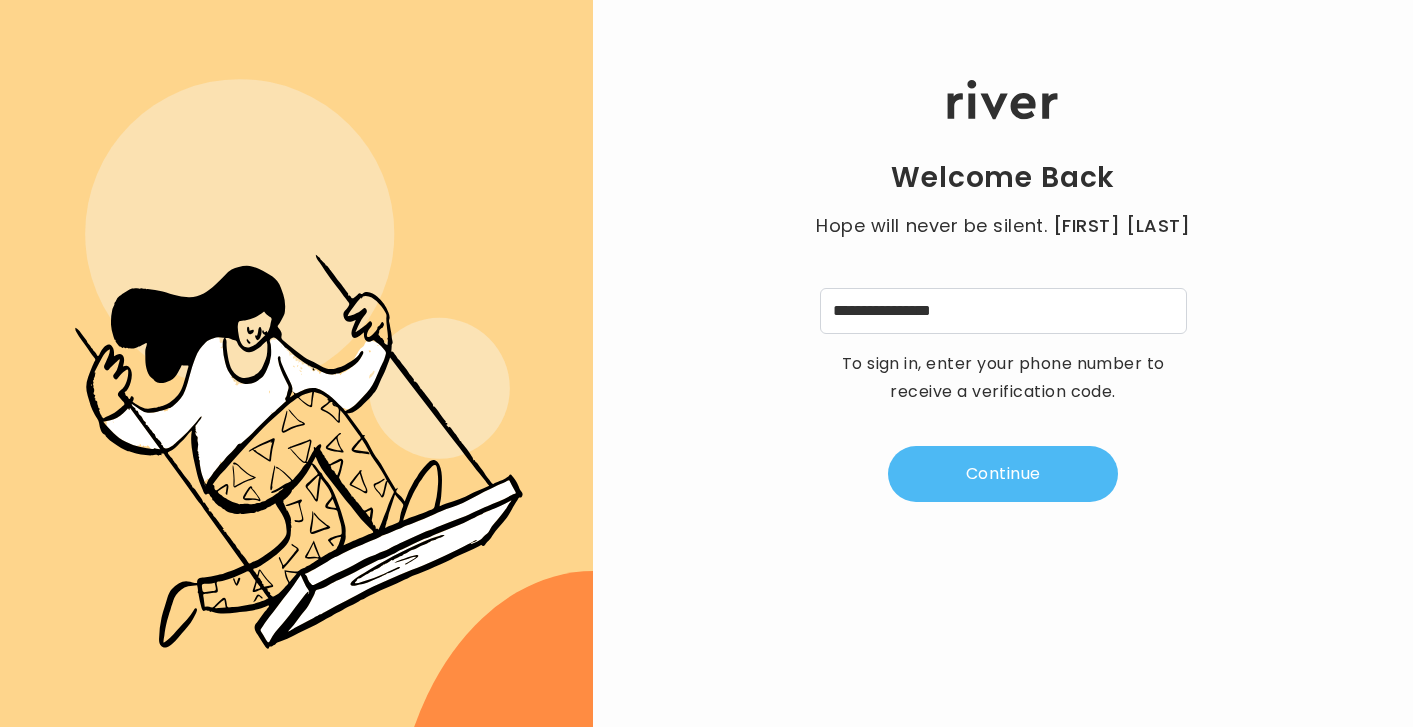 click on "Continue" at bounding box center [1003, 474] 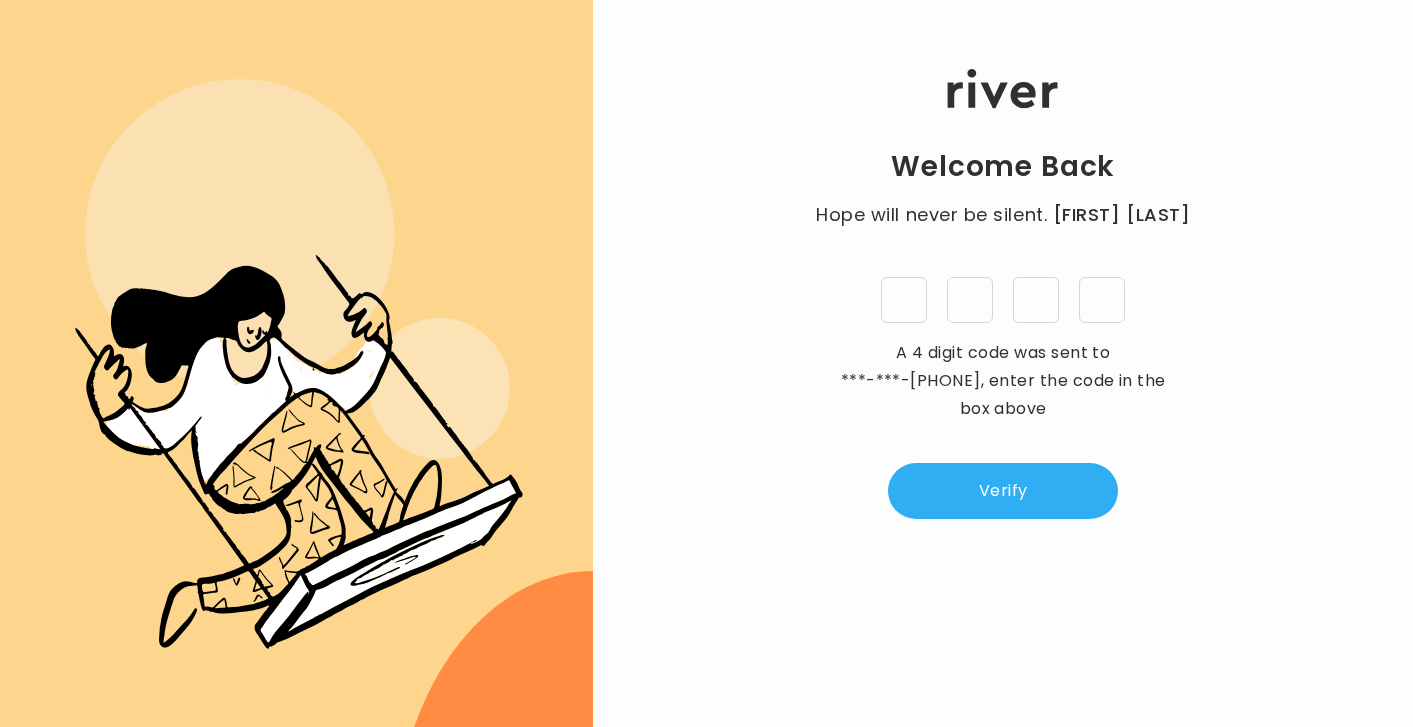 click at bounding box center (904, 300) 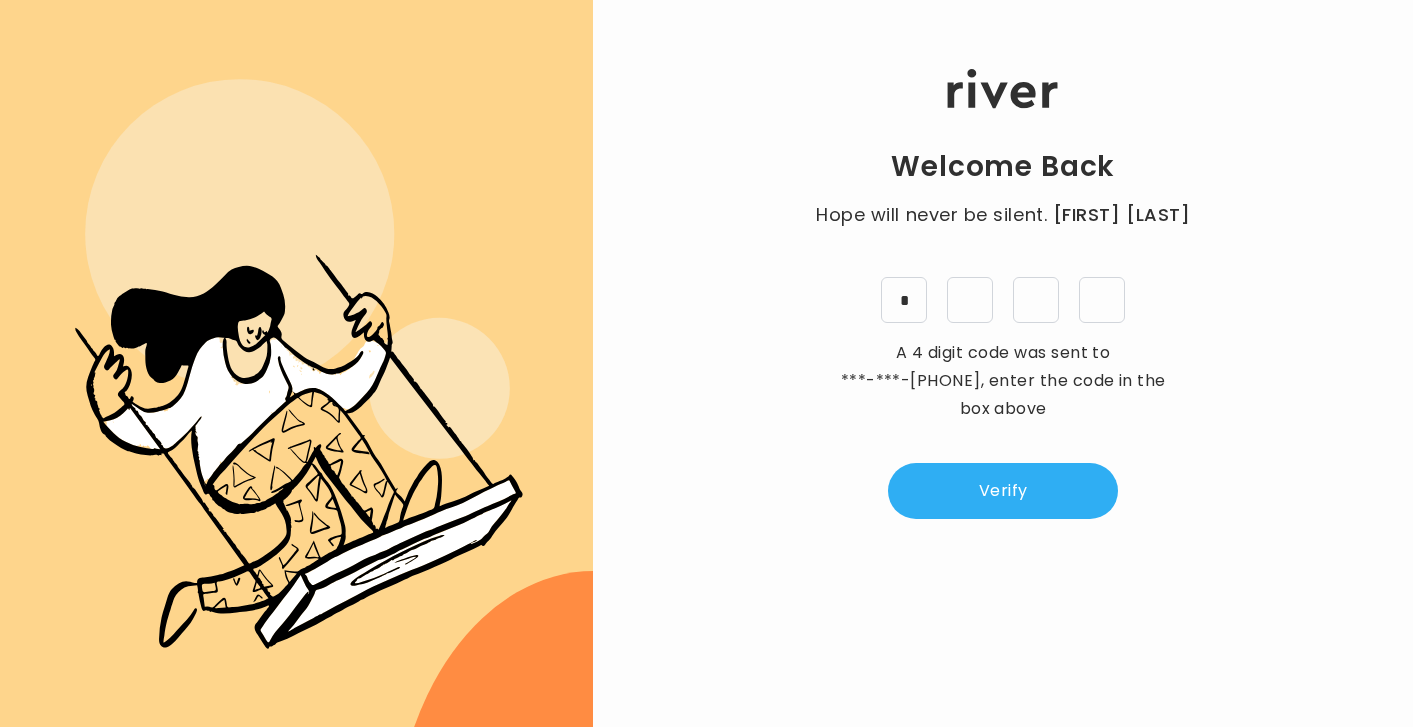 type on "*" 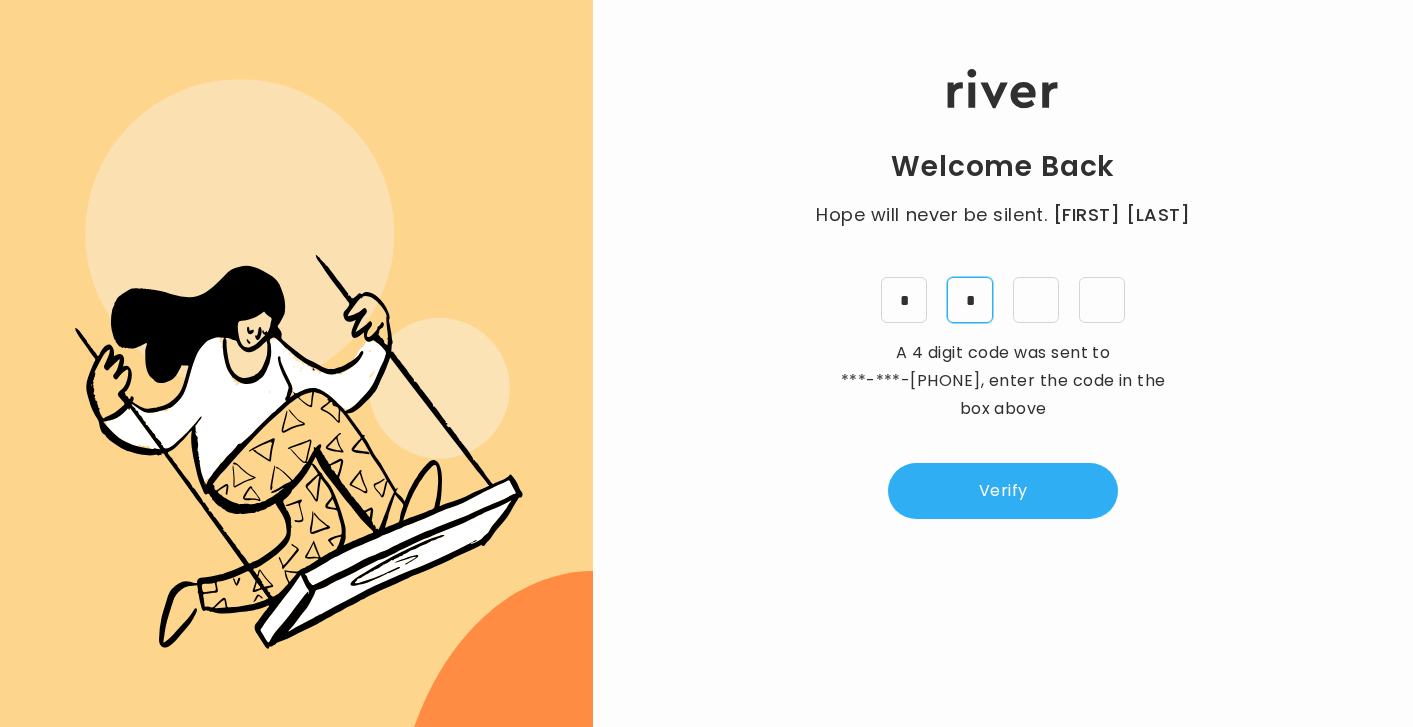 type on "*" 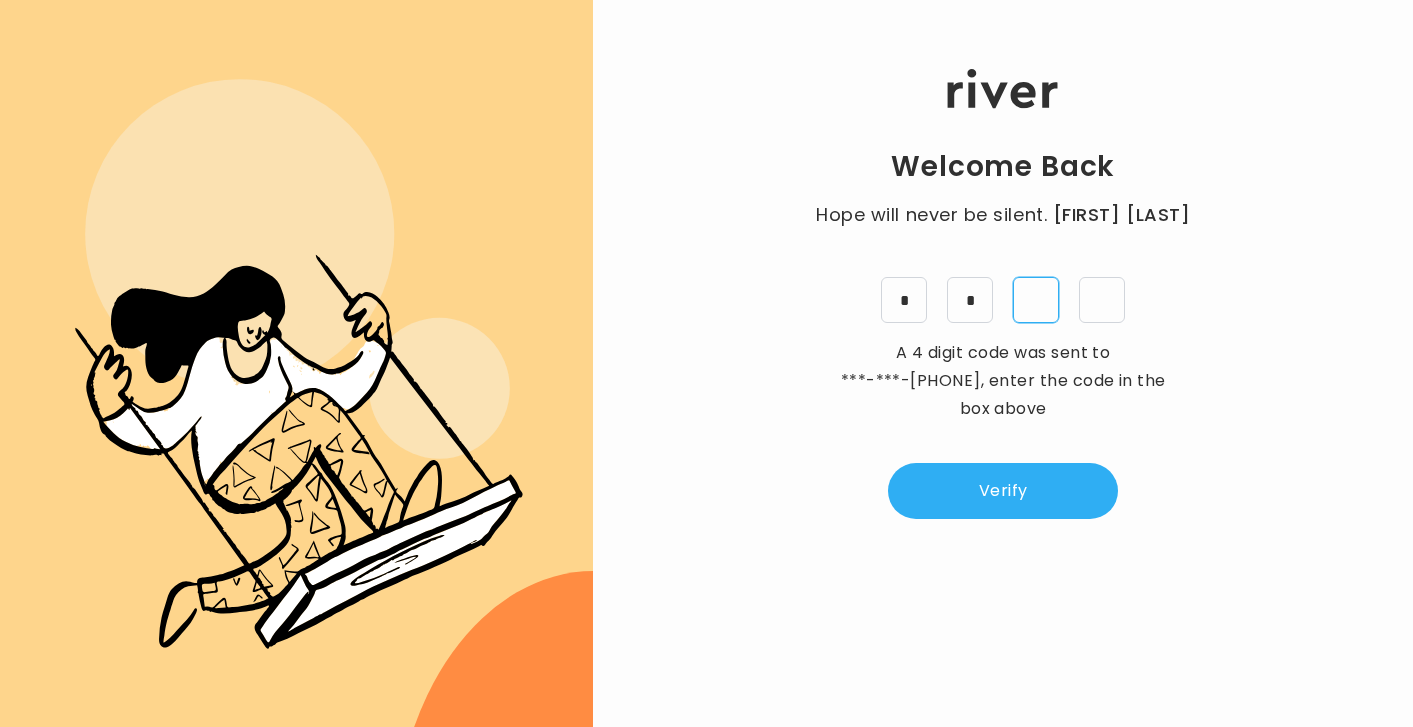 type on "*" 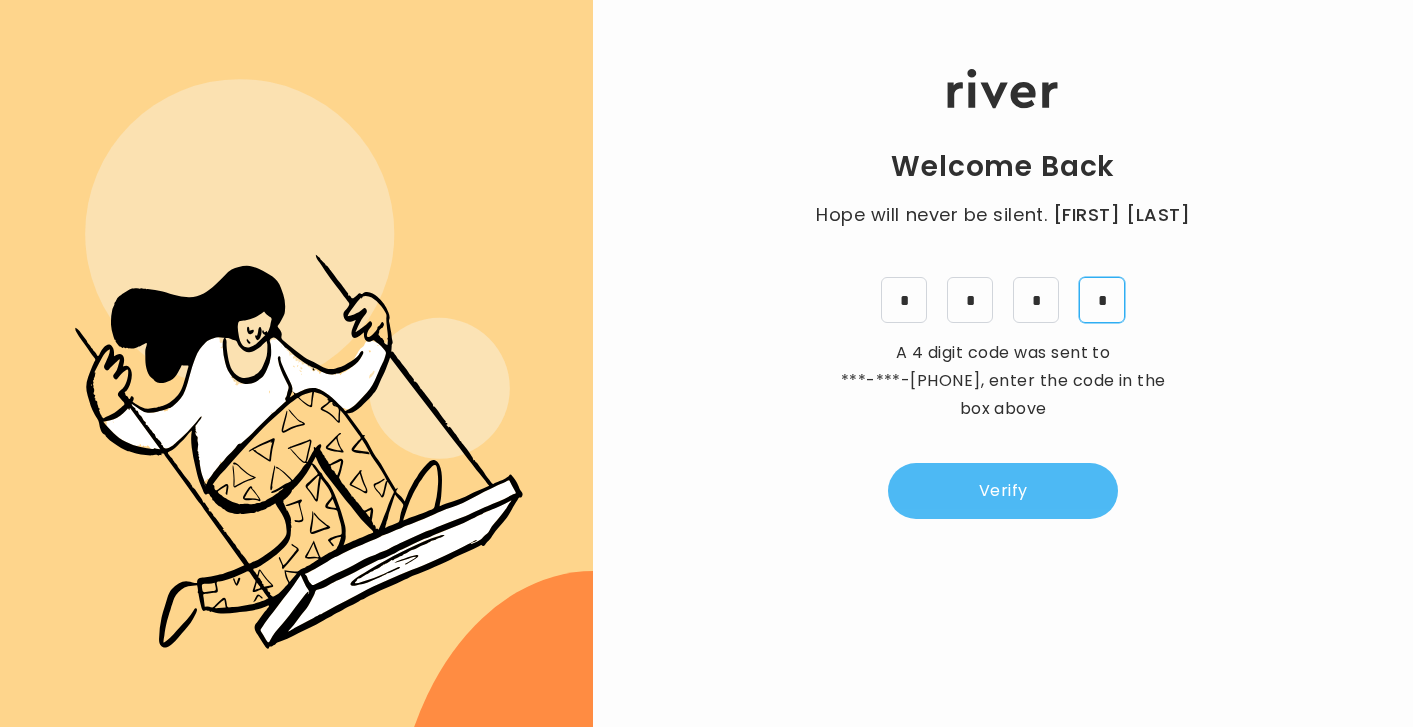 type on "*" 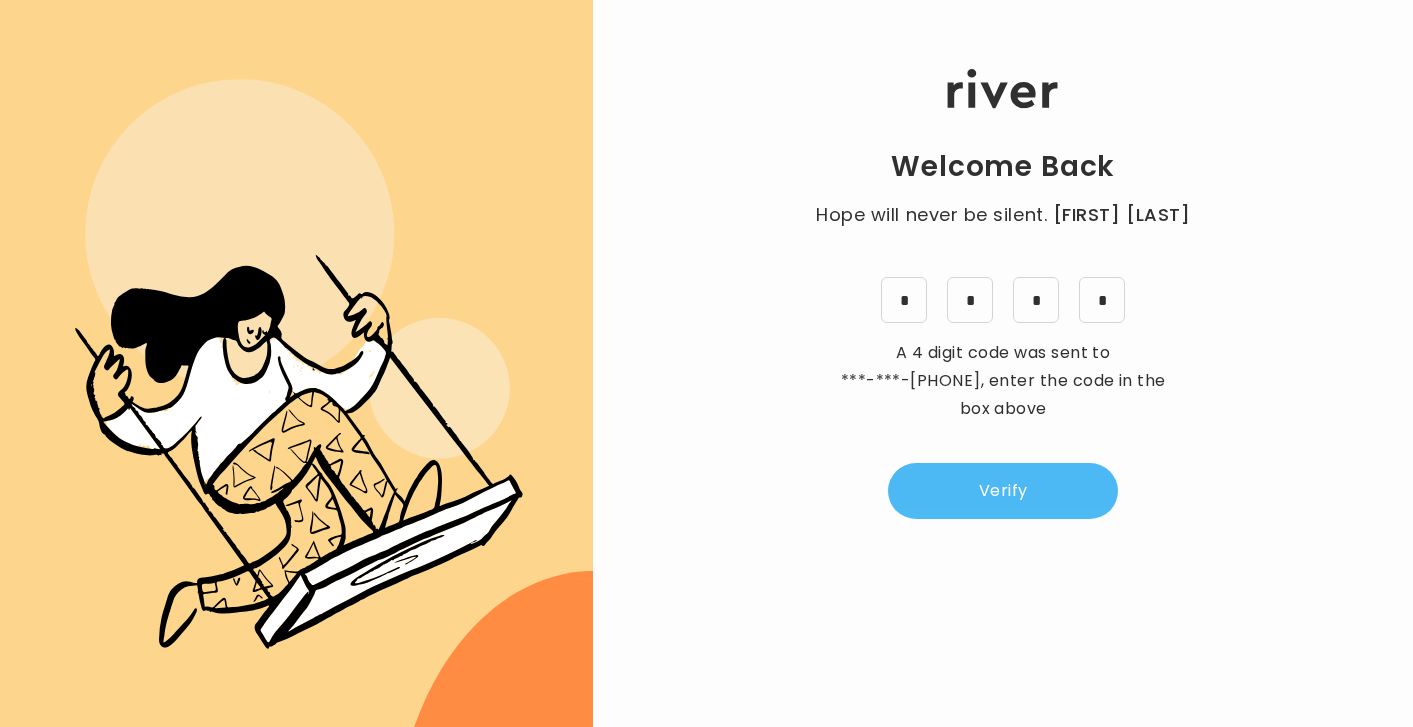 click on "Verify" at bounding box center [1003, 491] 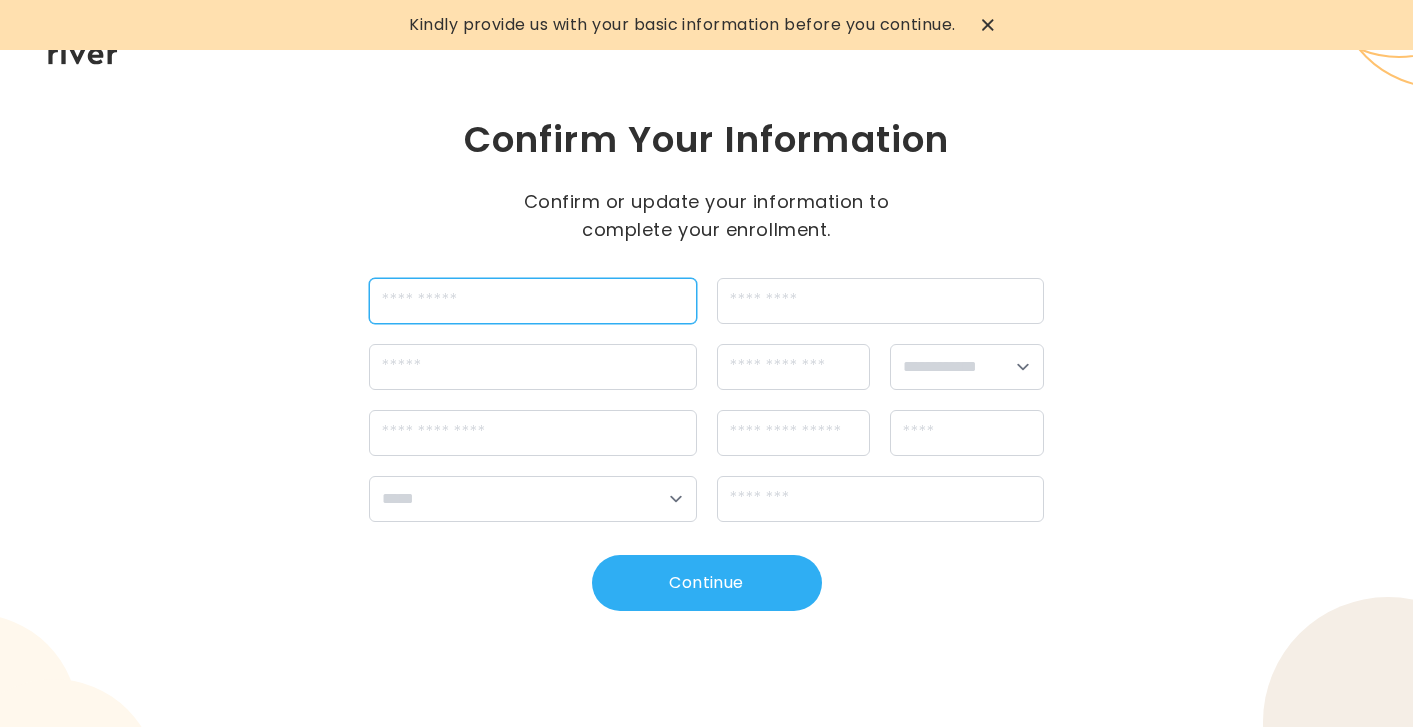 click at bounding box center [532, 301] 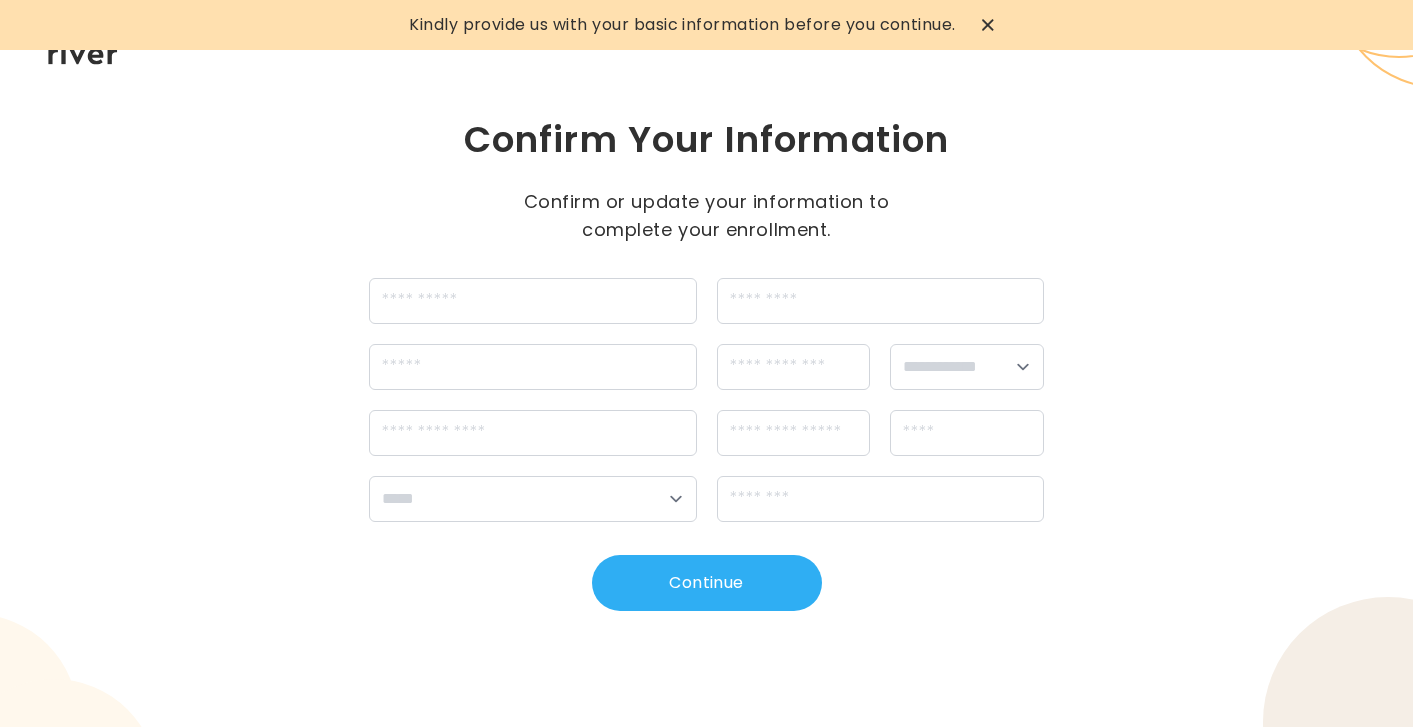 click at bounding box center (988, 25) 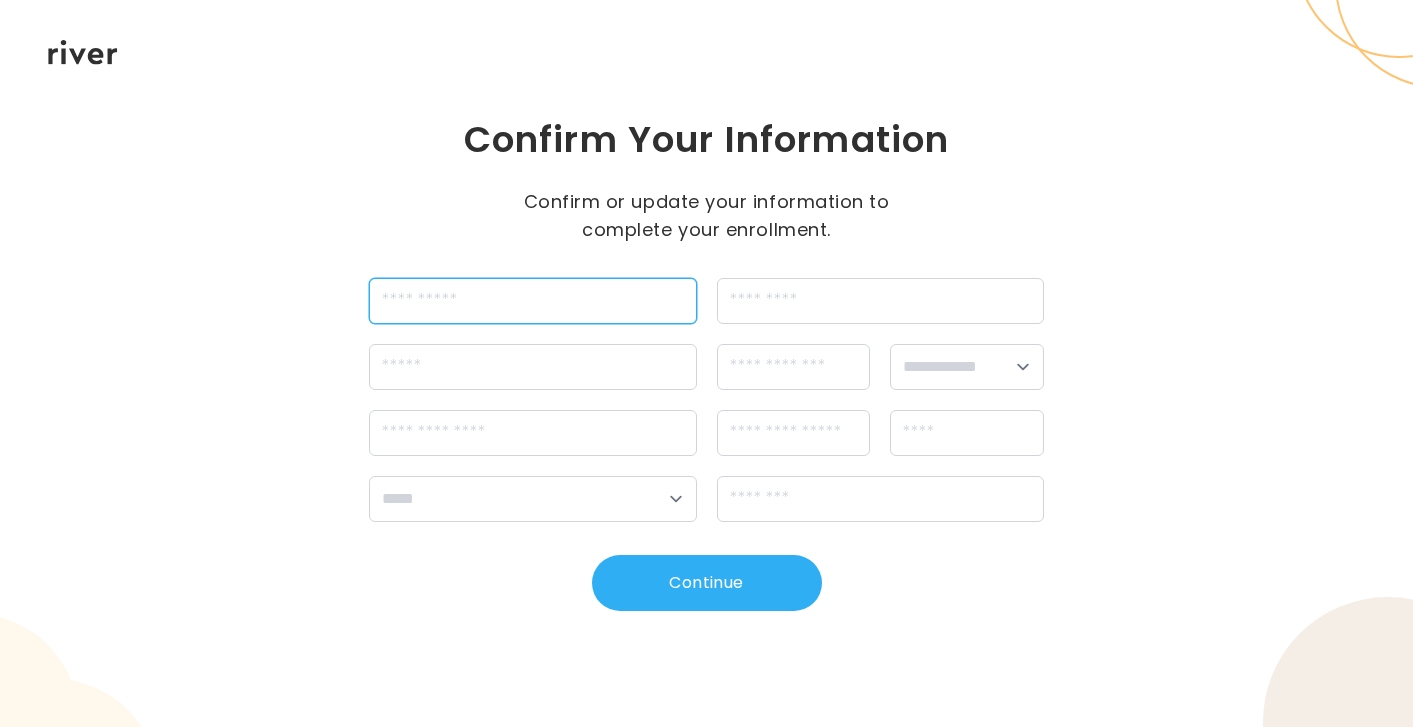click at bounding box center [532, 301] 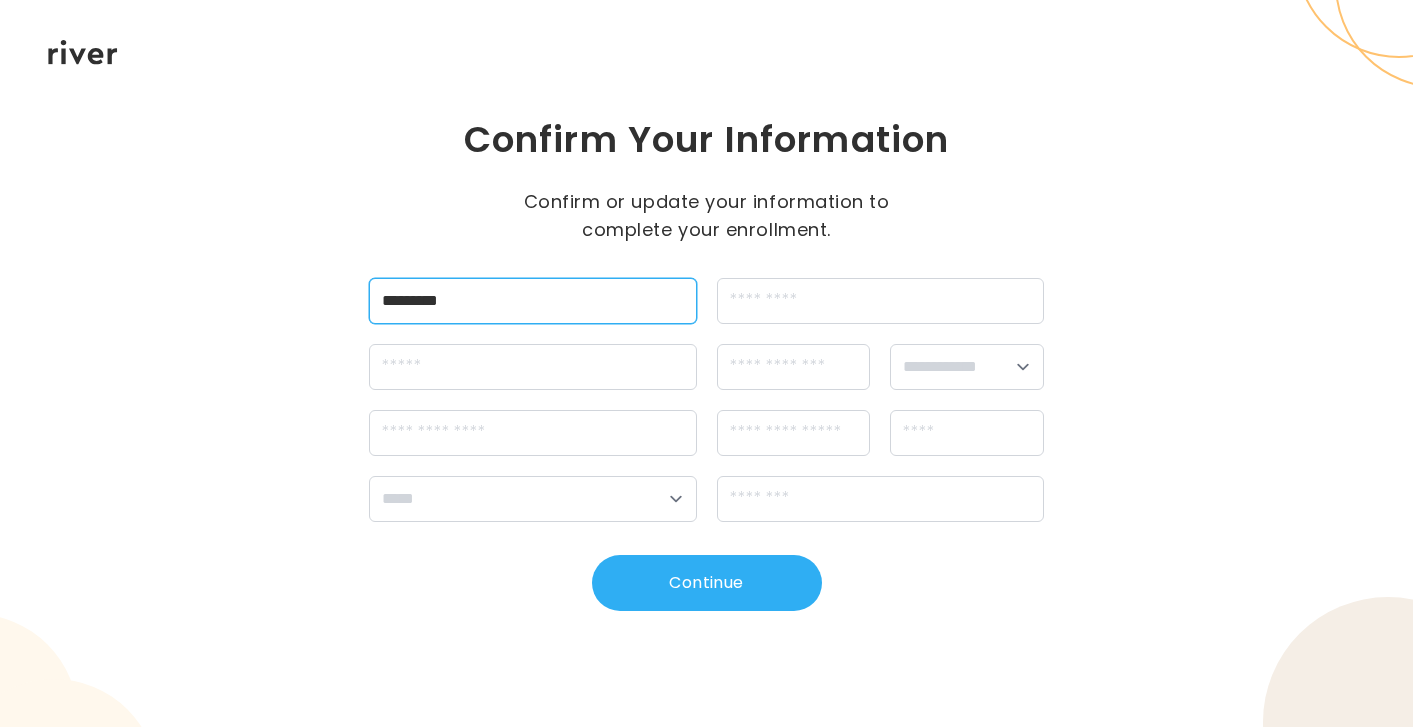 type on "********" 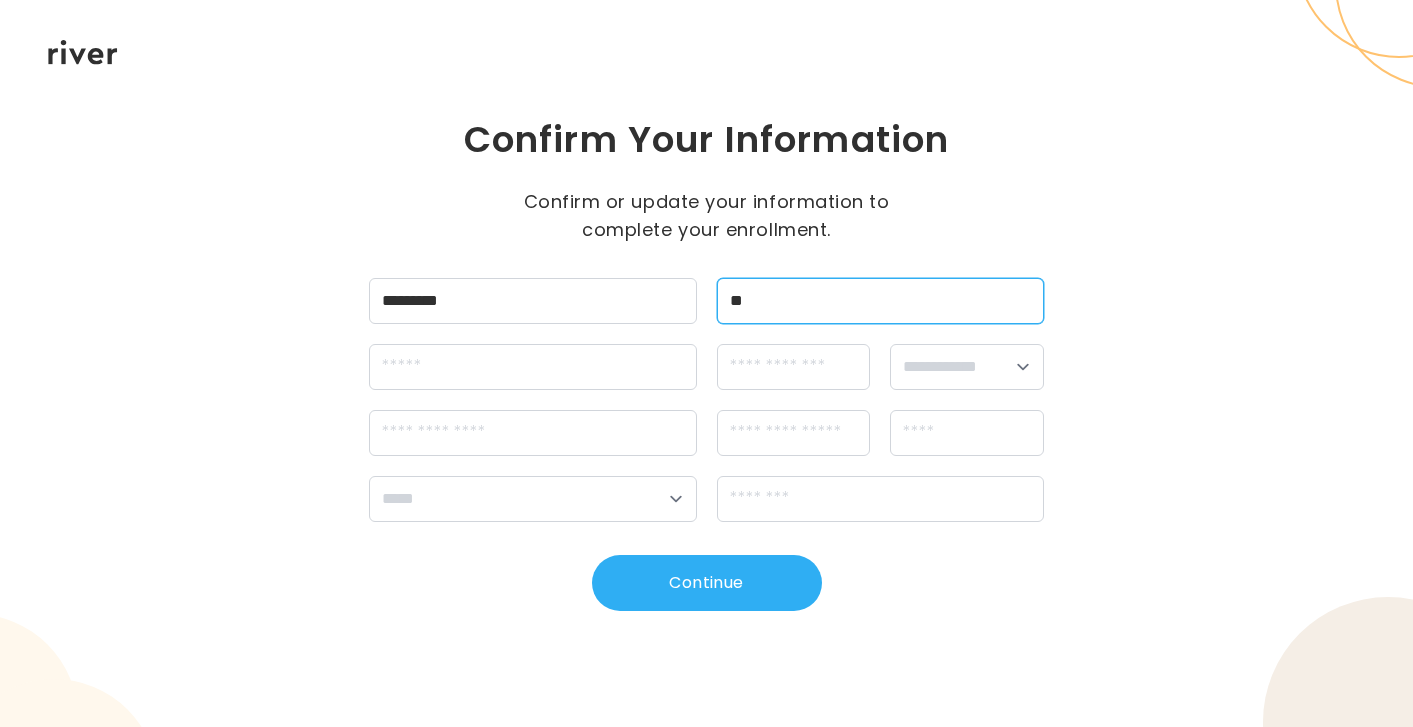type on "*" 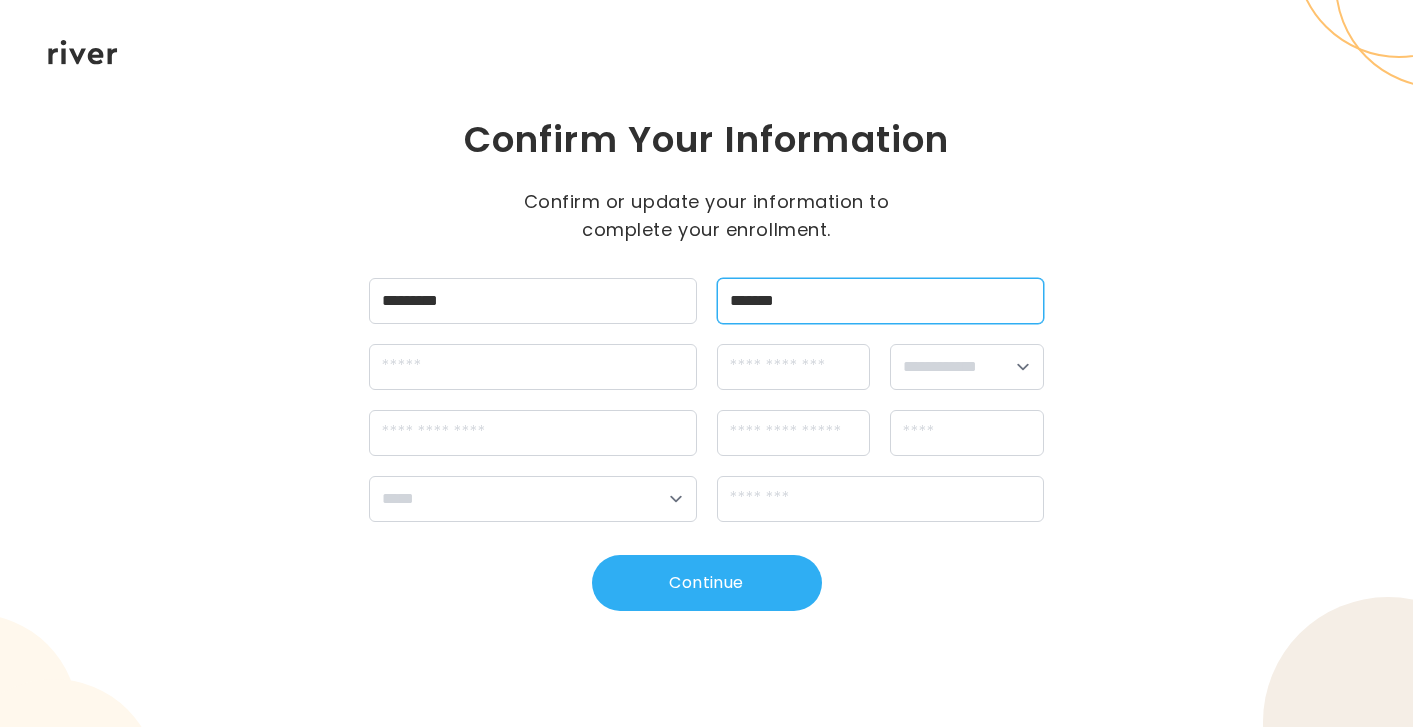 type on "*******" 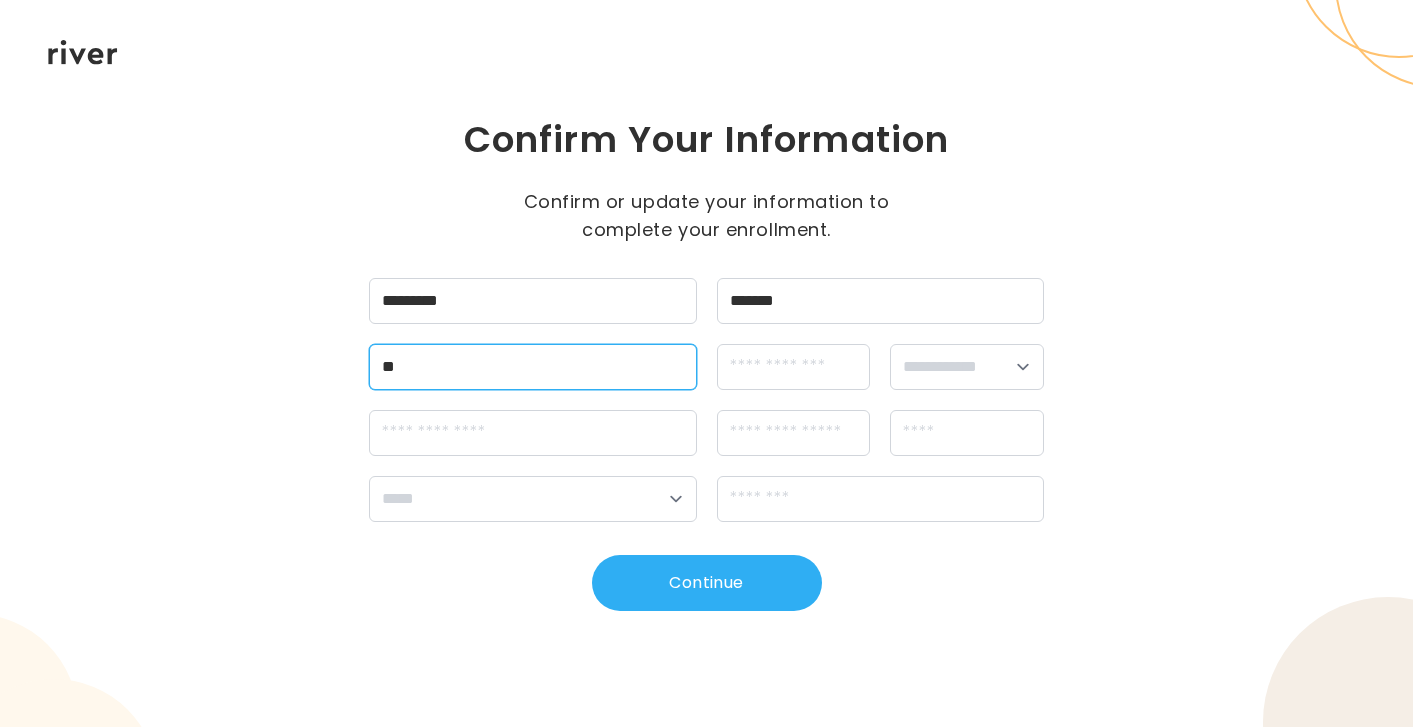 type on "**********" 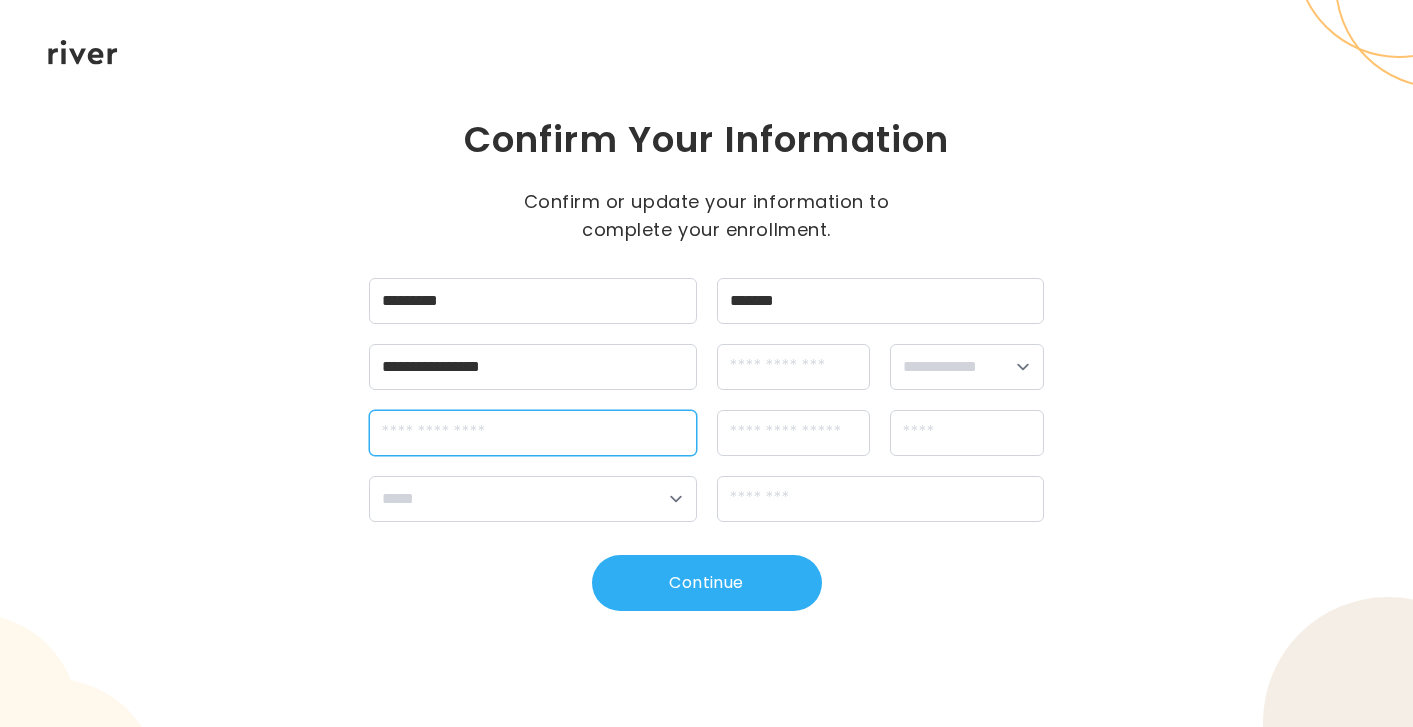 type on "**********" 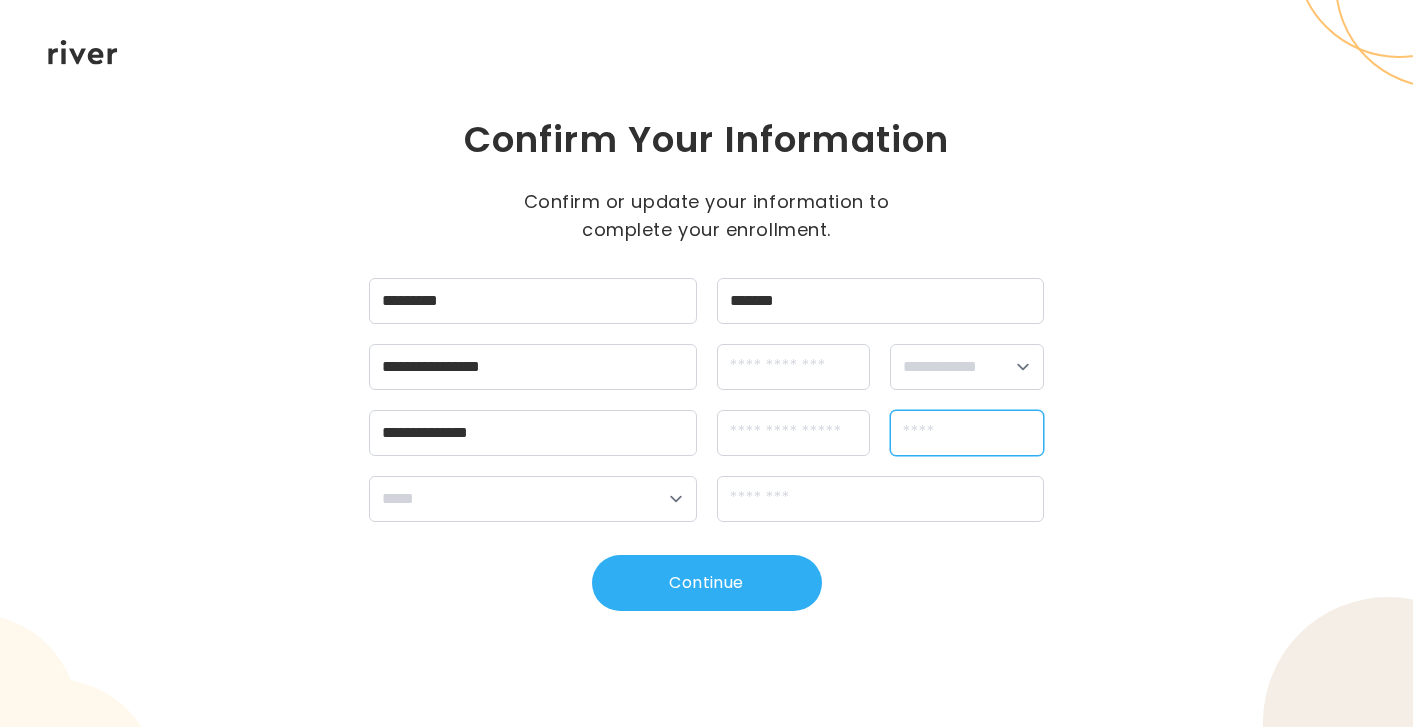 type on "********" 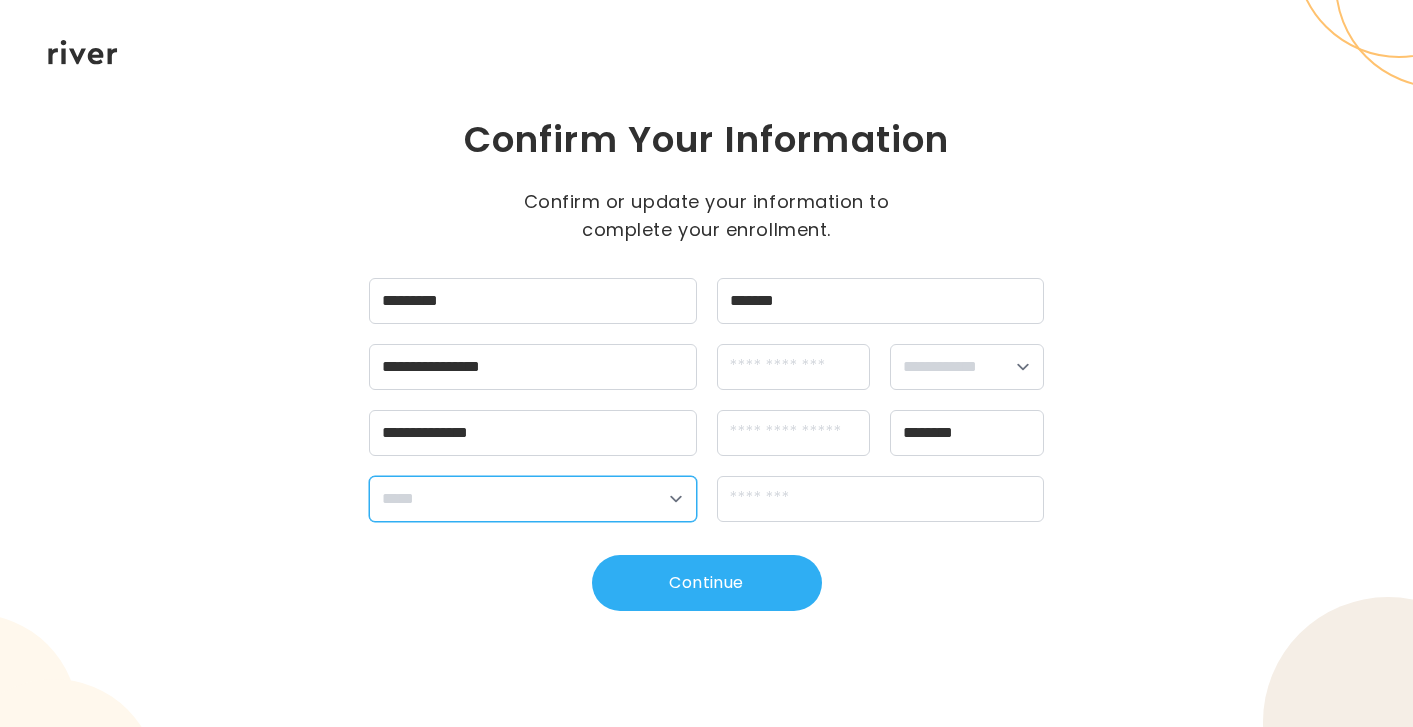 select on "**" 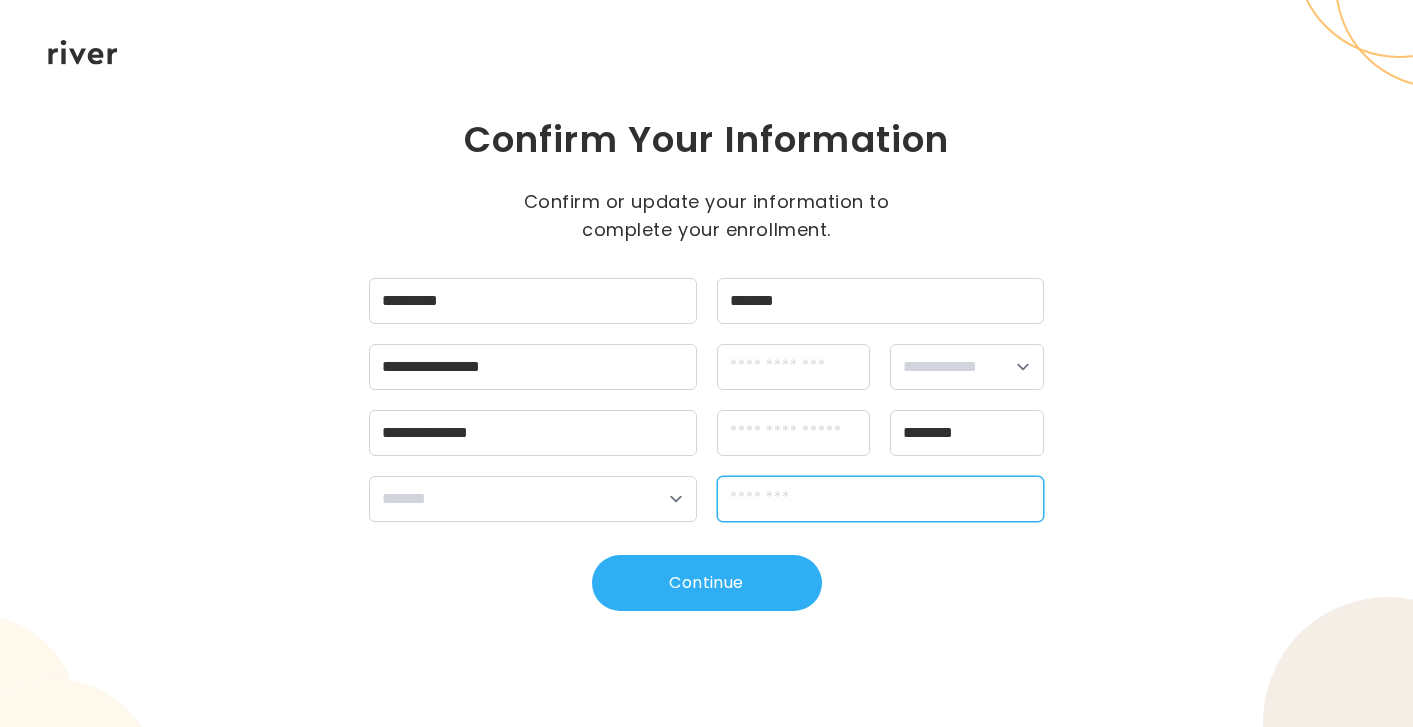 type on "*****" 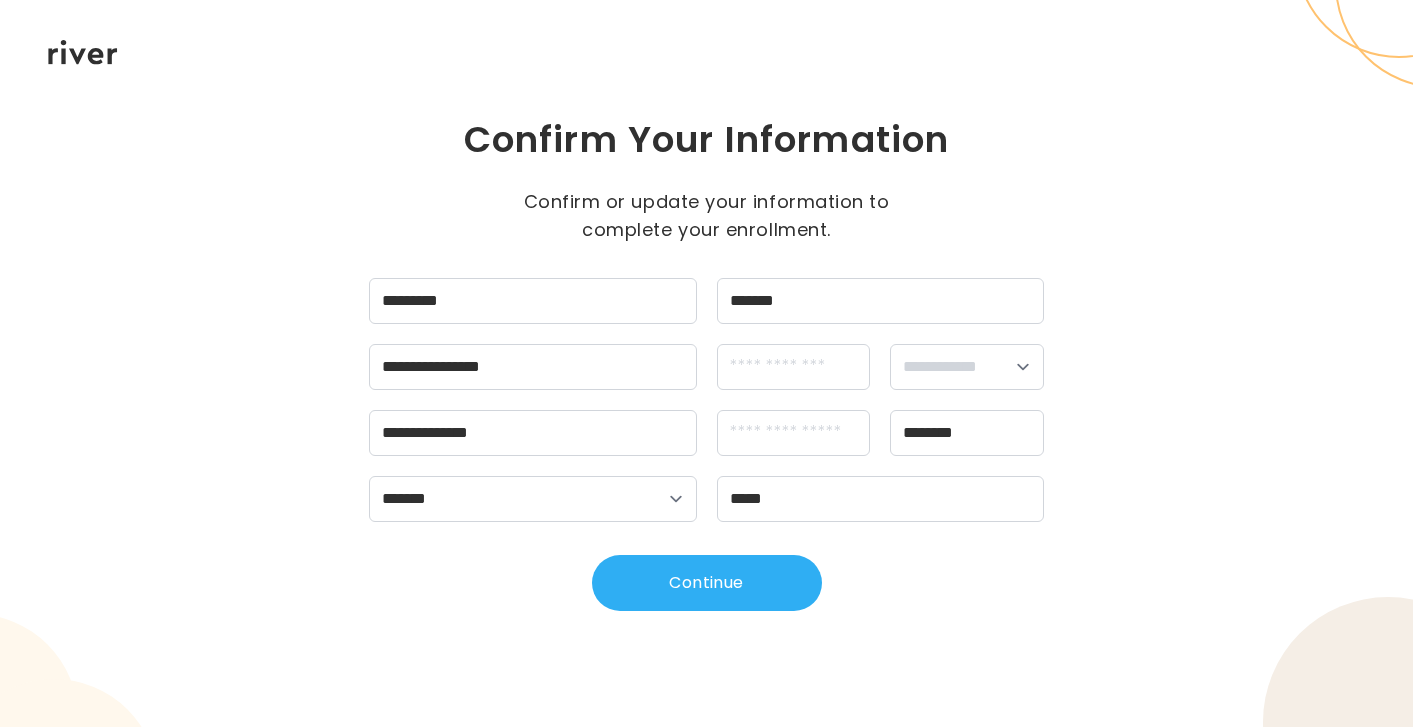 click on "Continue" at bounding box center [706, 583] 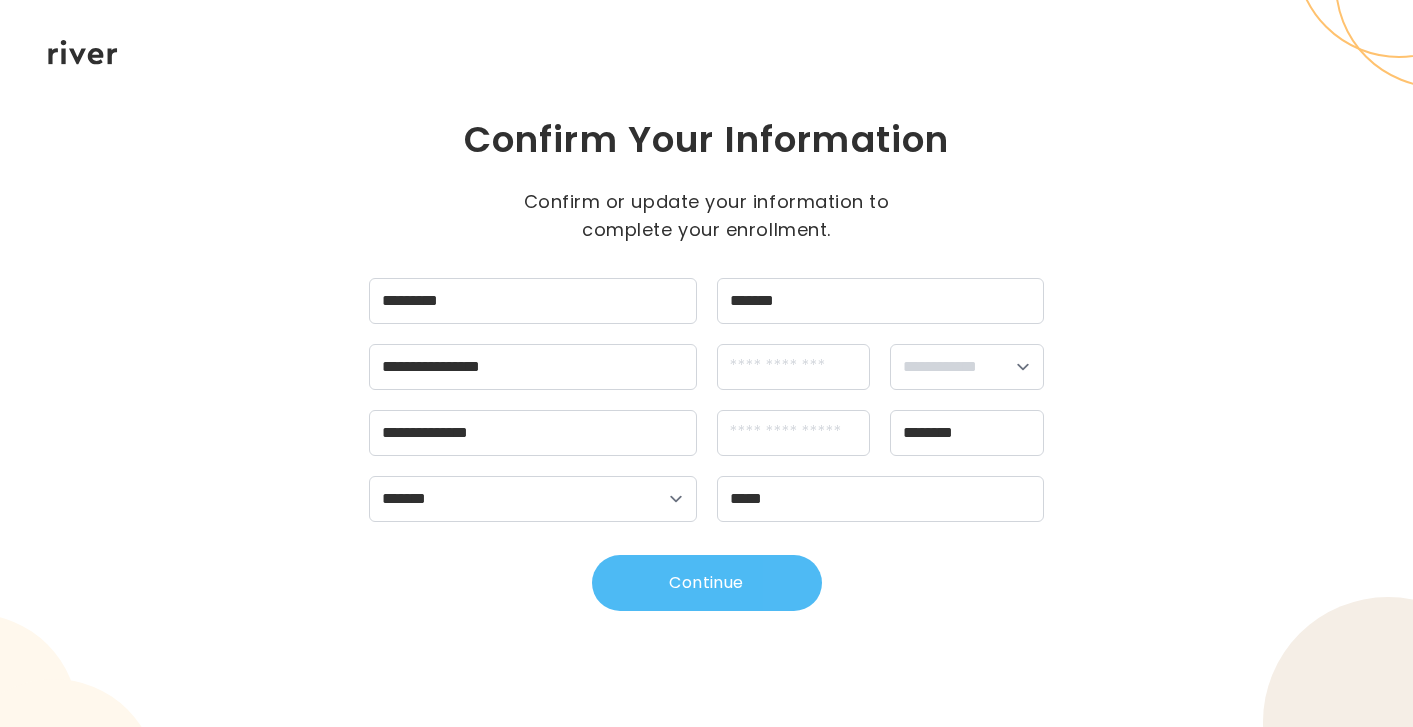 click on "Continue" at bounding box center (707, 583) 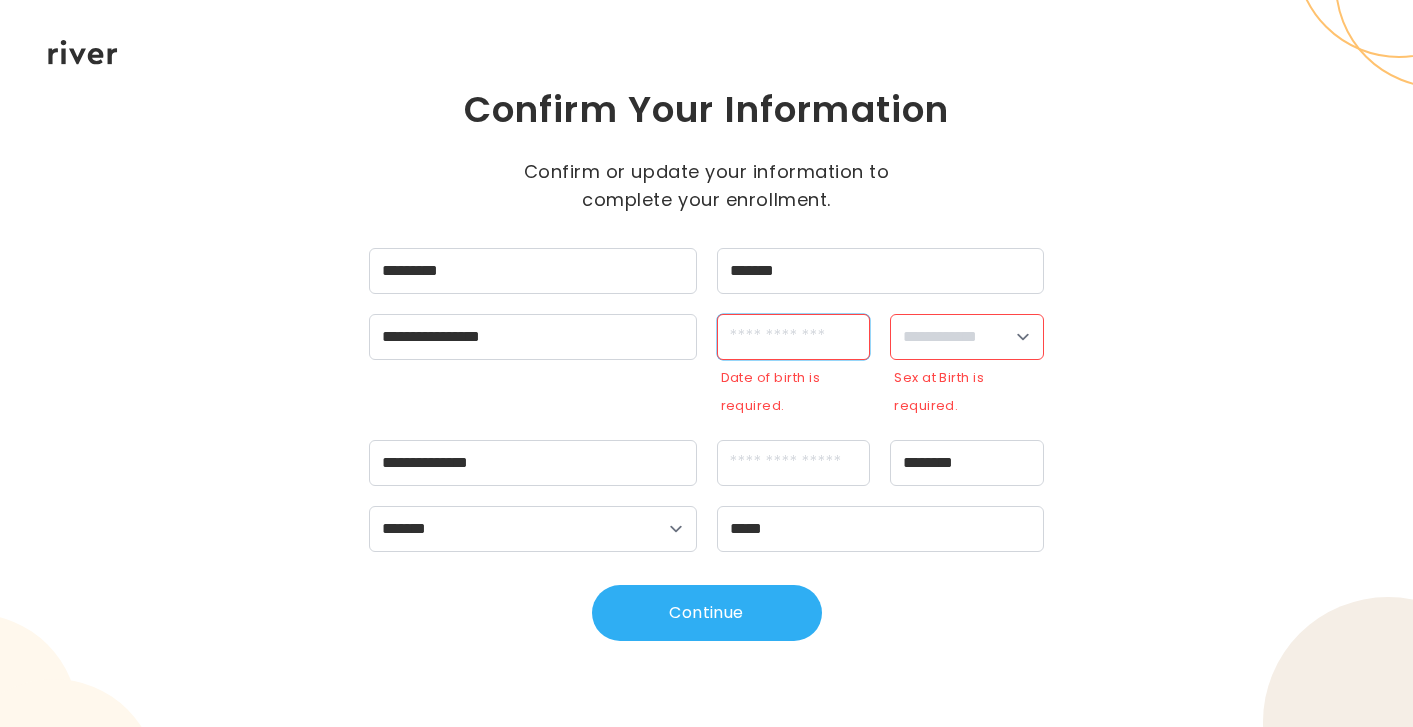 click at bounding box center [794, 337] 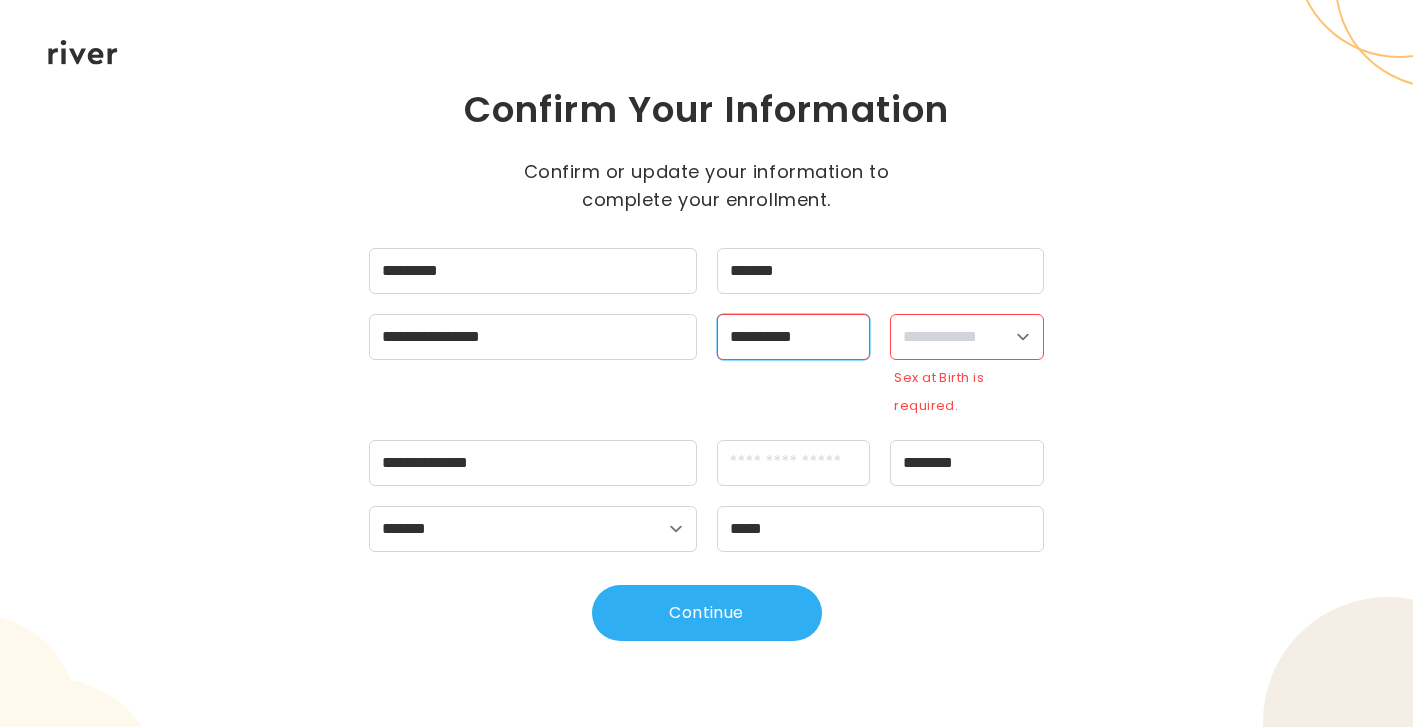 type on "**********" 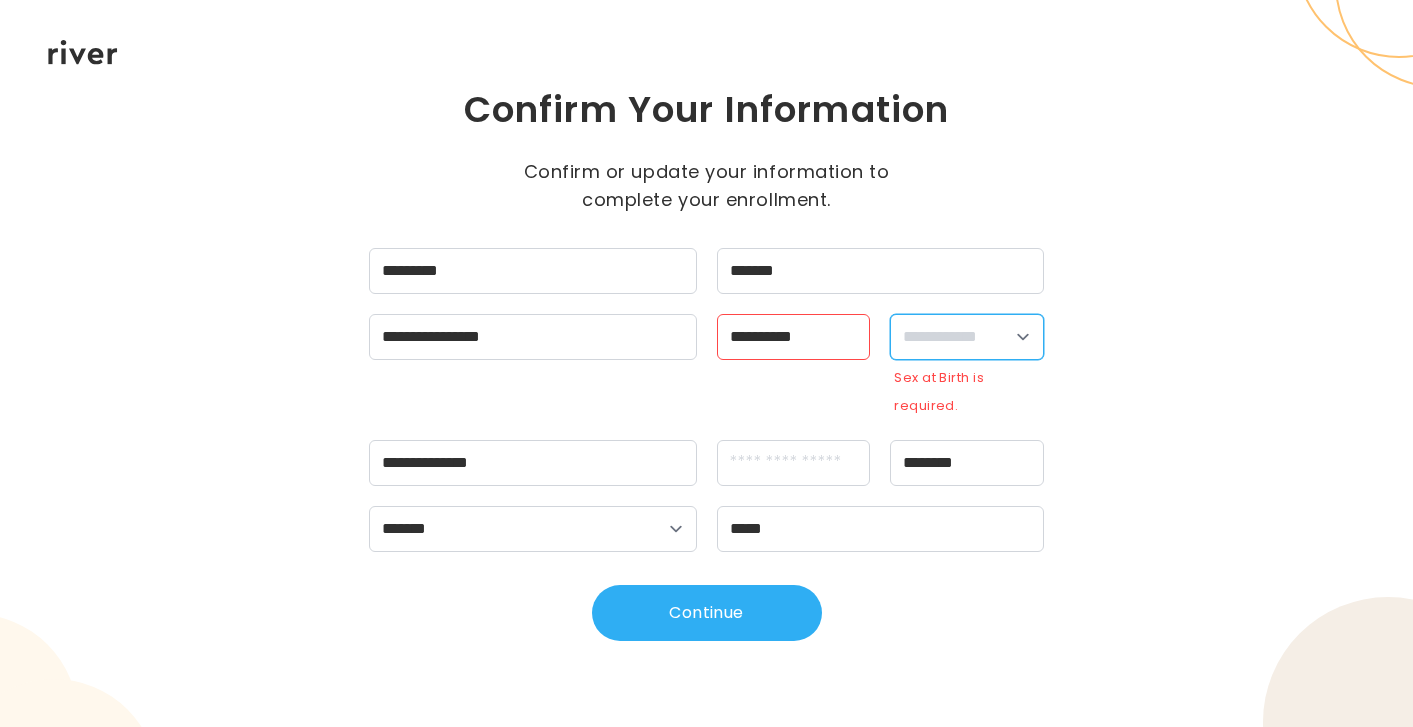 click on "**********" at bounding box center [967, 337] 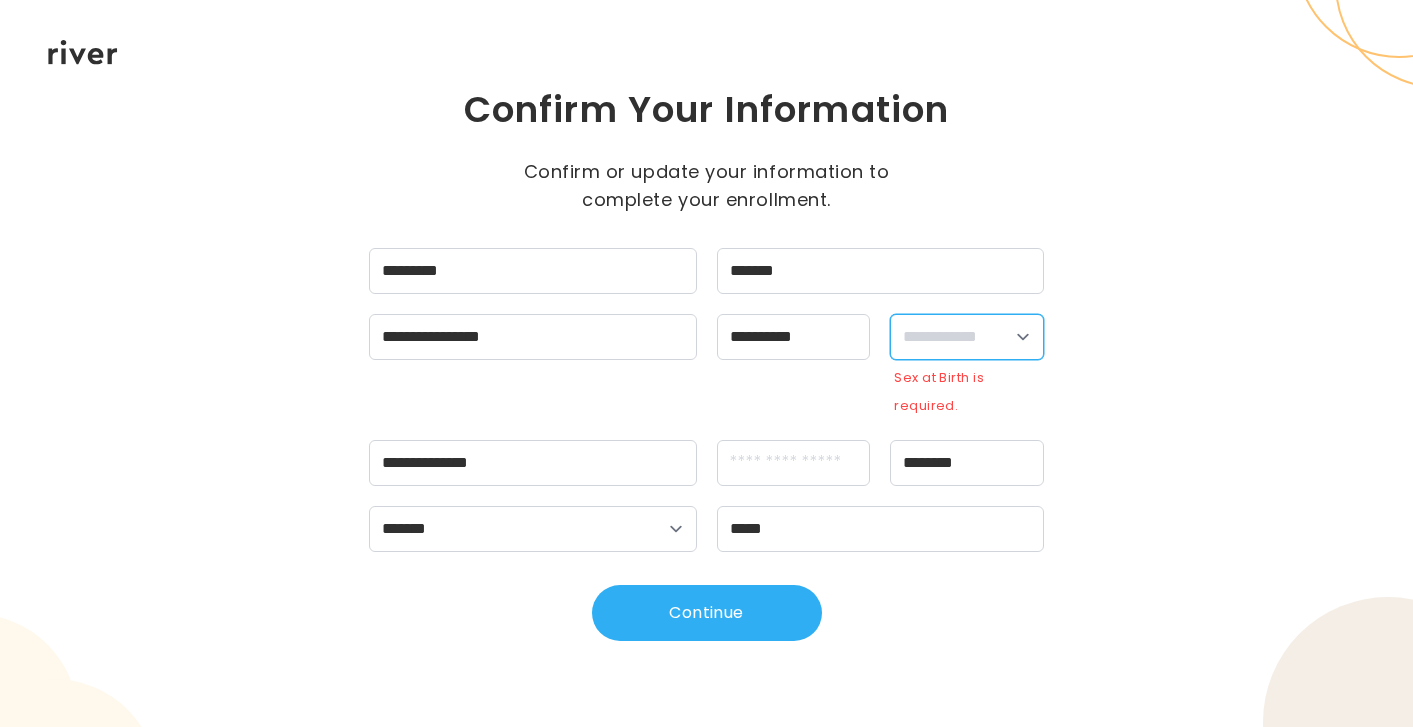 select on "******" 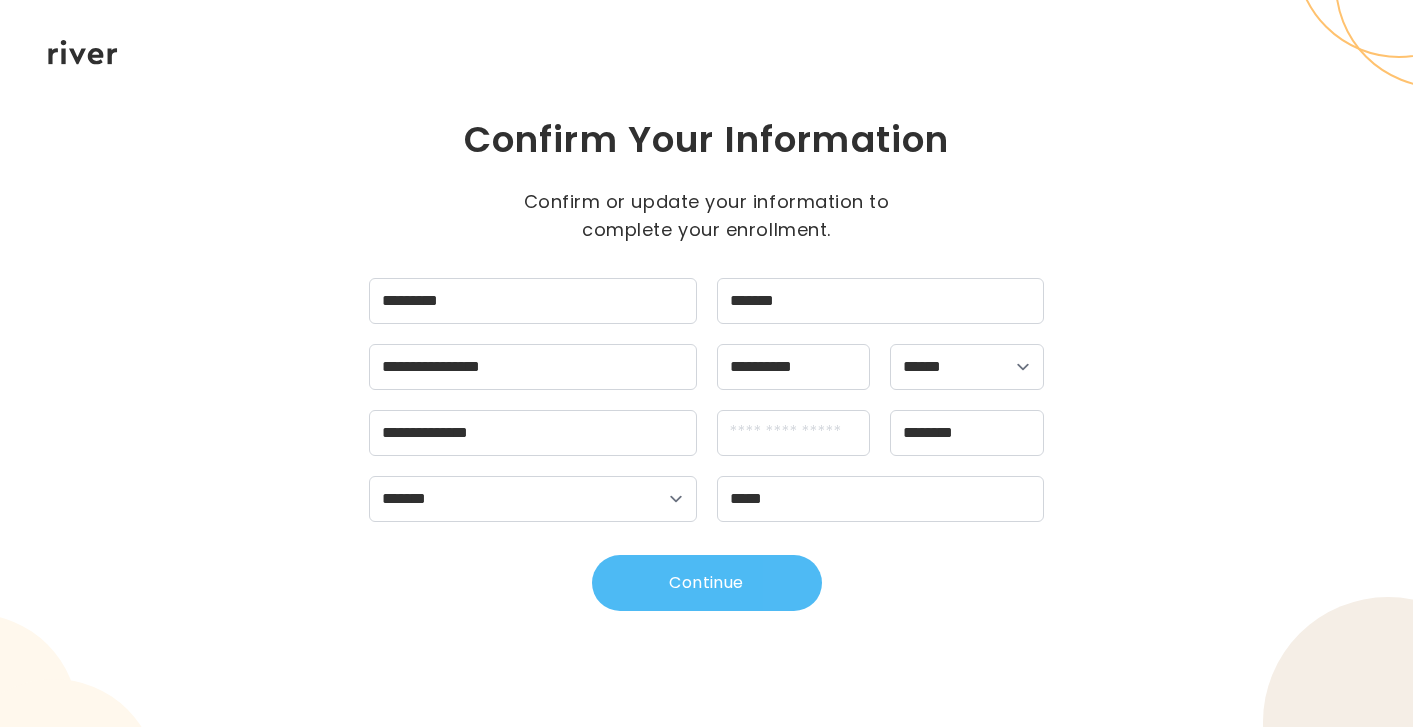 click on "Continue" at bounding box center (707, 583) 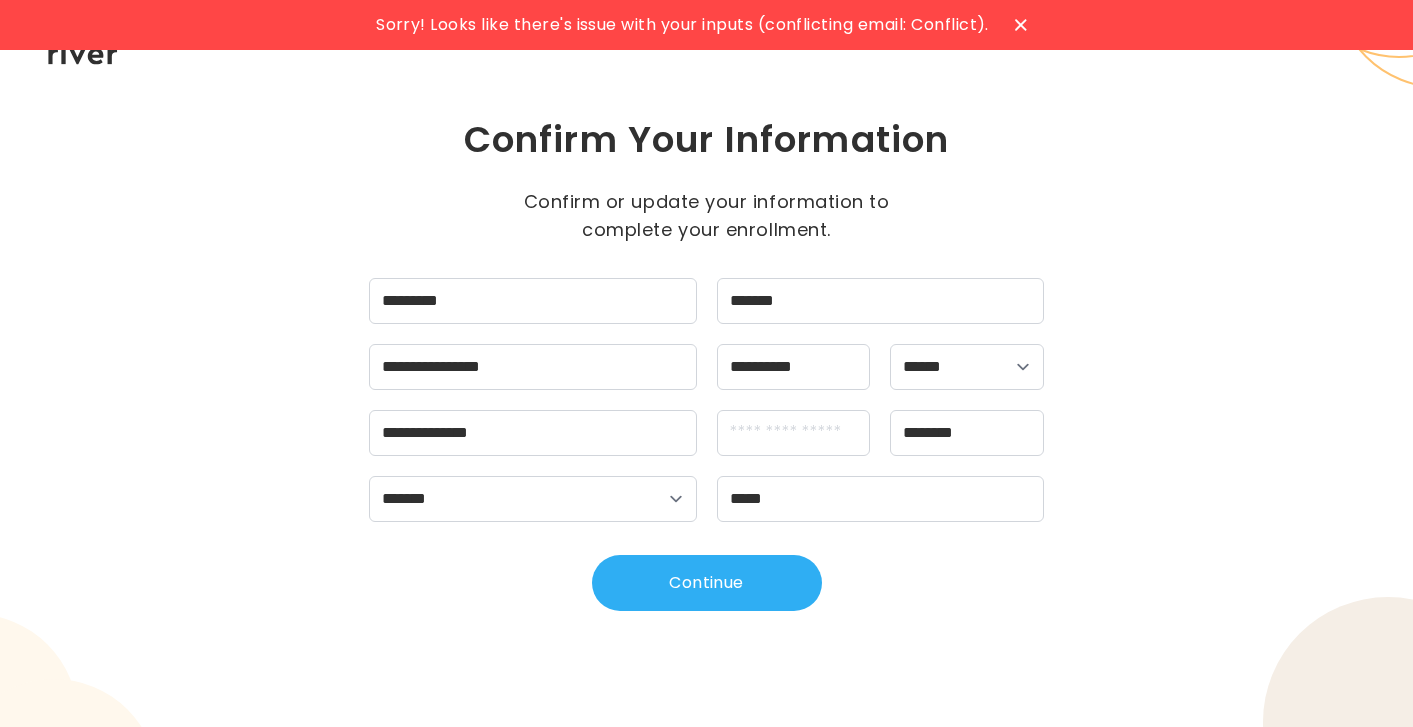 click 